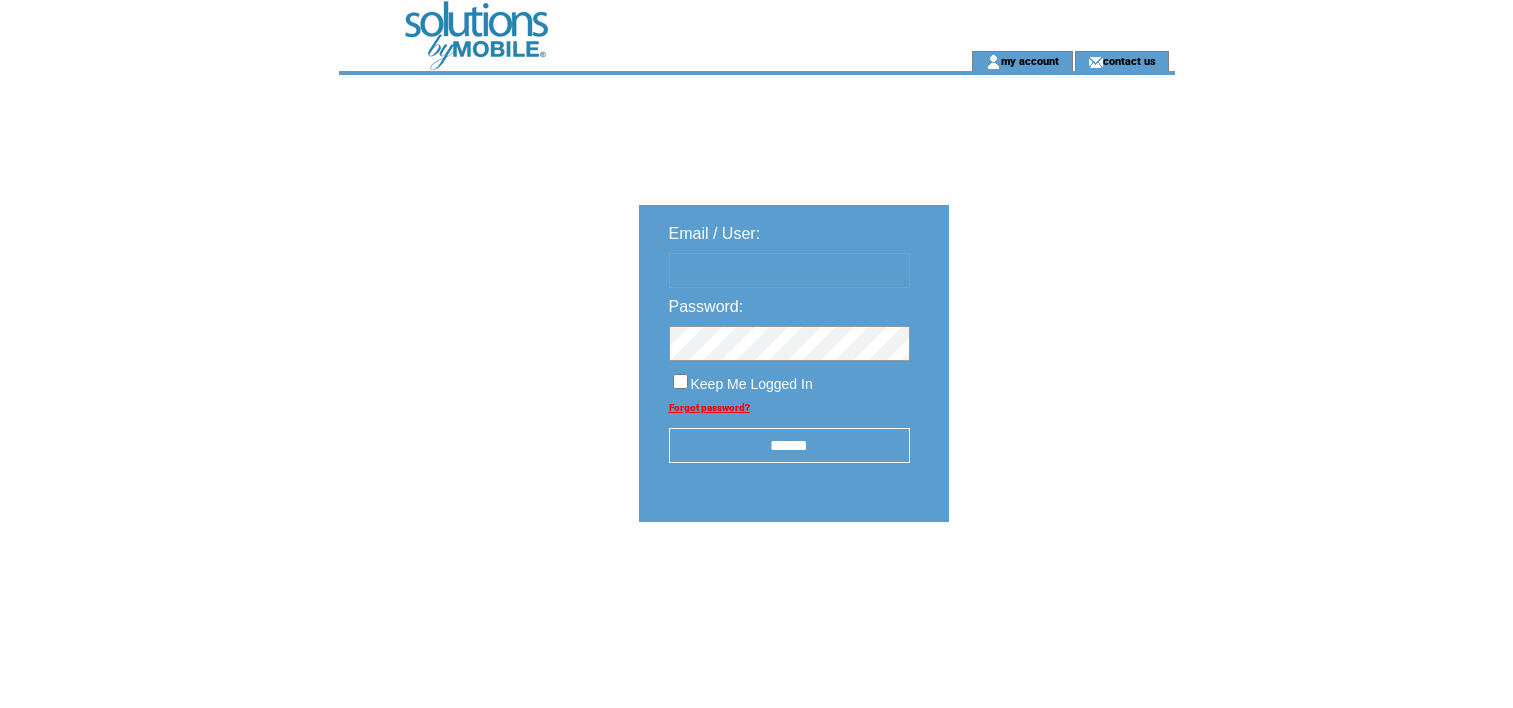 scroll, scrollTop: 0, scrollLeft: 0, axis: both 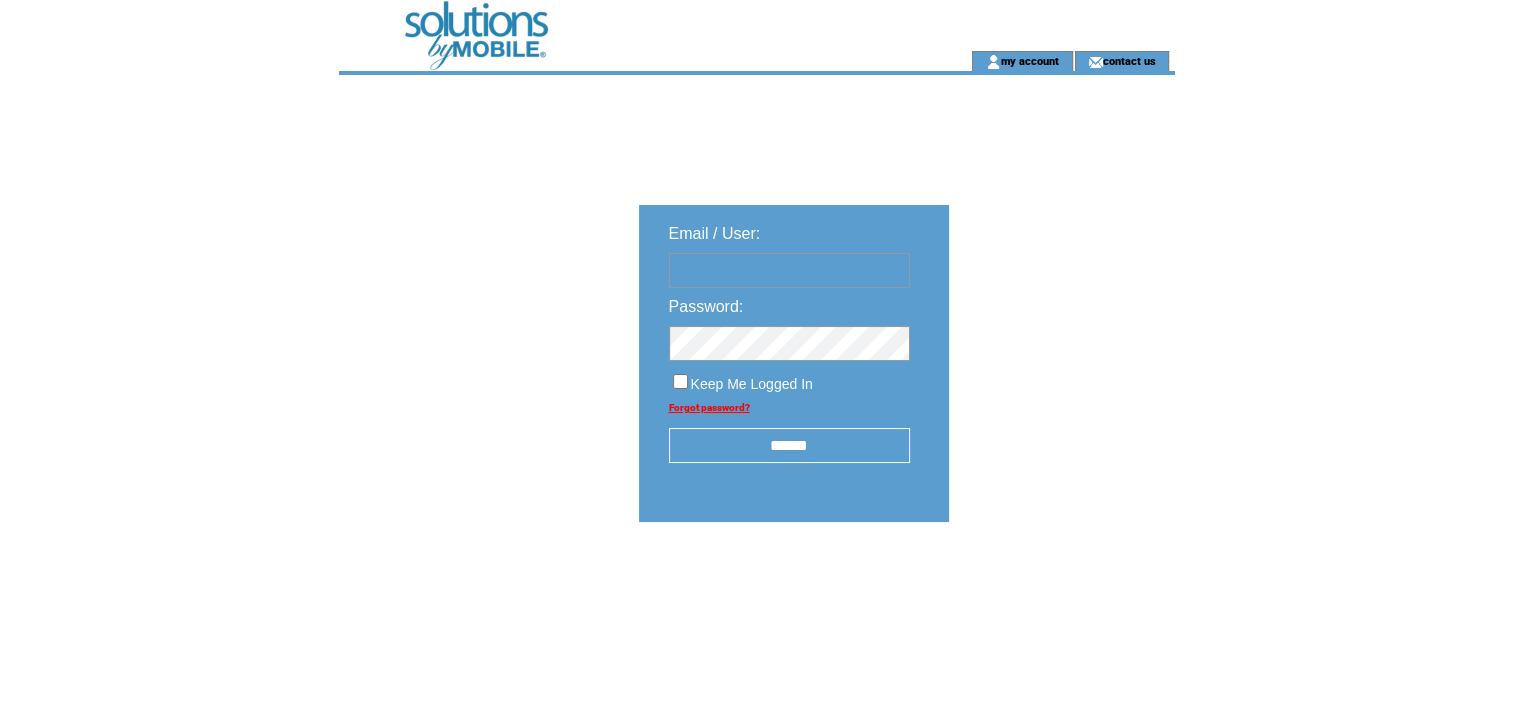 type on "**********" 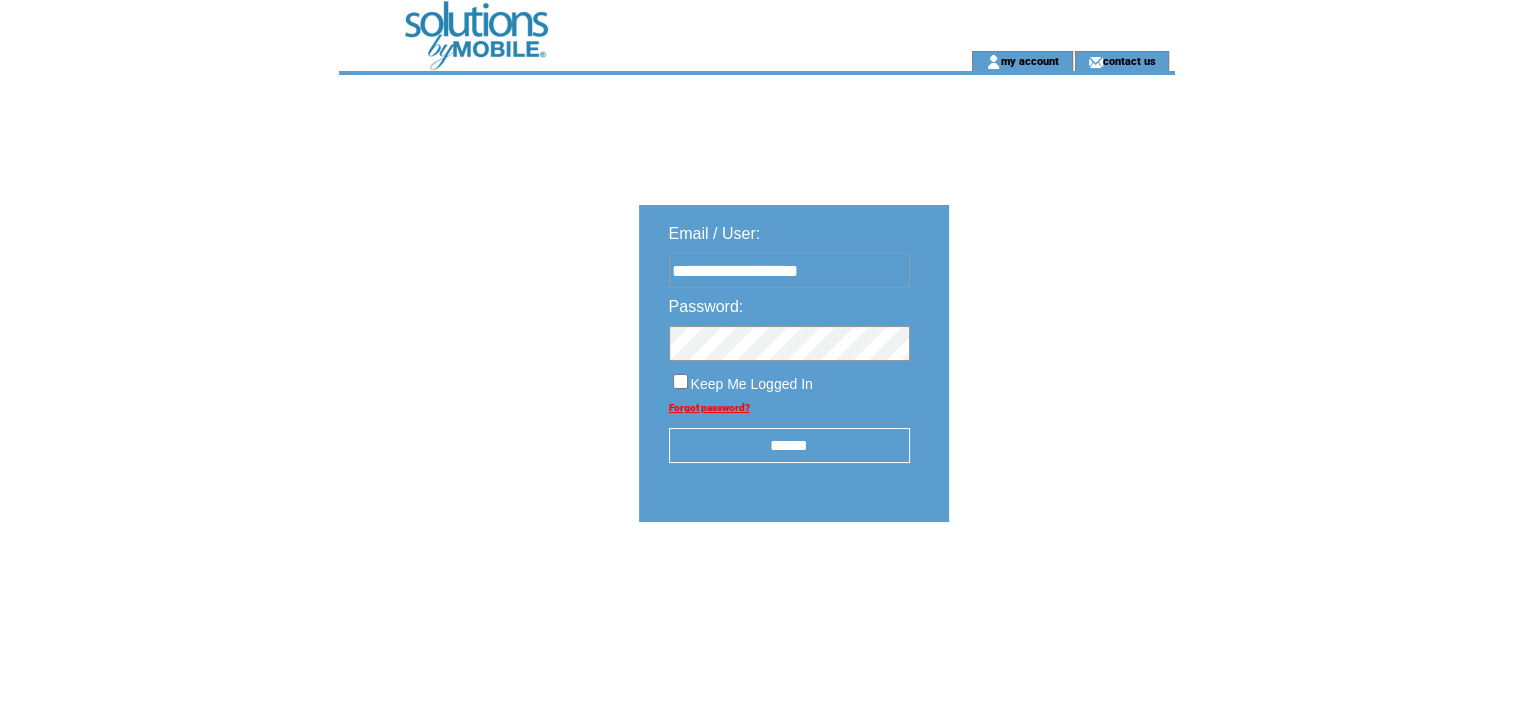 click on "******" at bounding box center (789, 445) 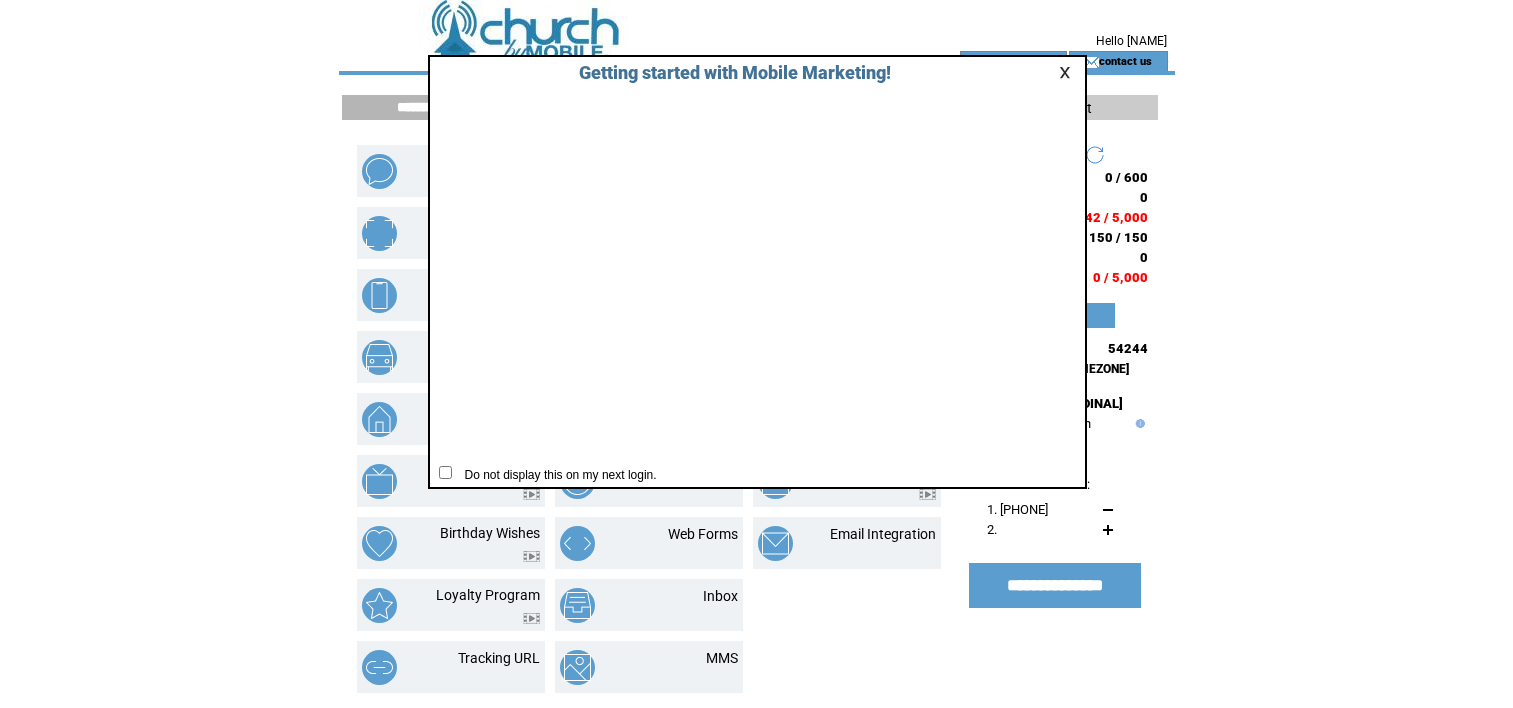 scroll, scrollTop: 0, scrollLeft: 0, axis: both 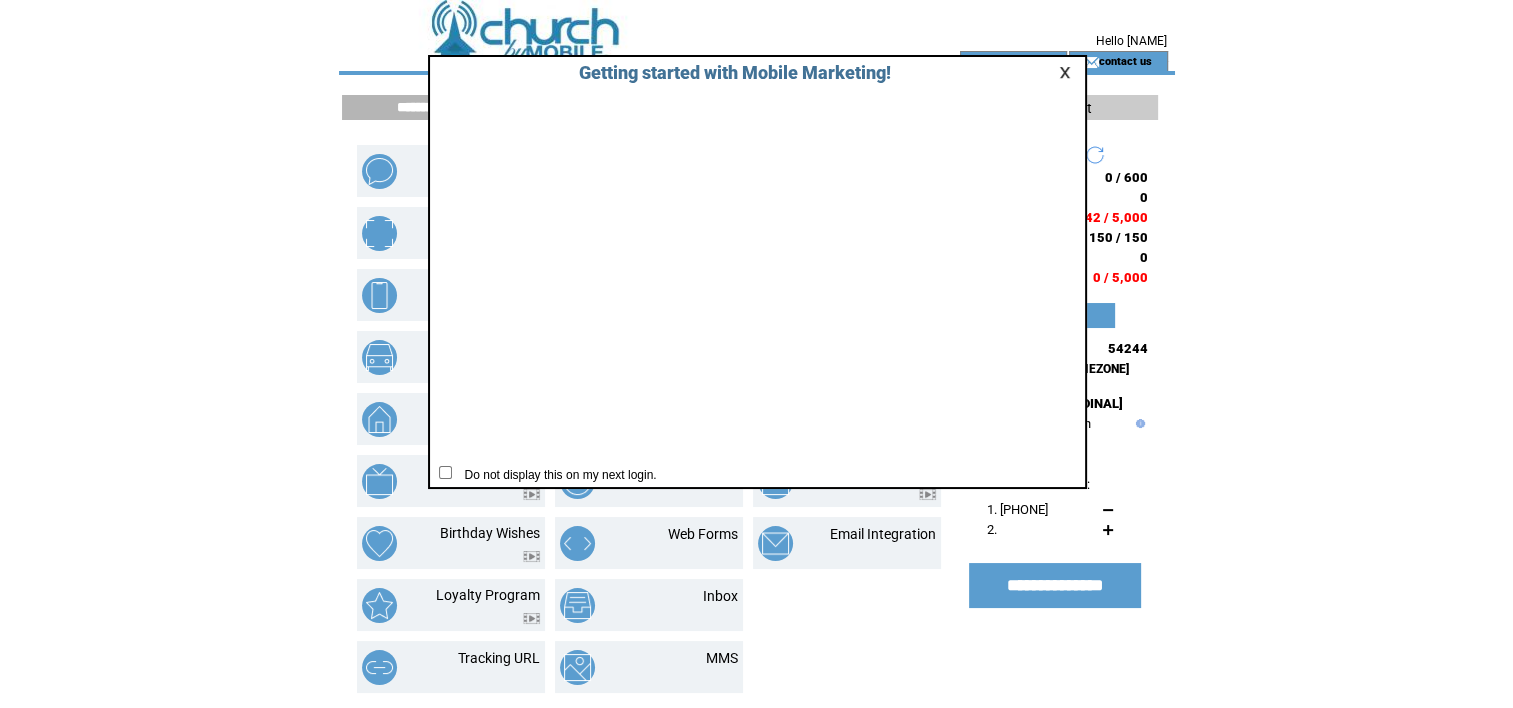 click at bounding box center (1068, 72) 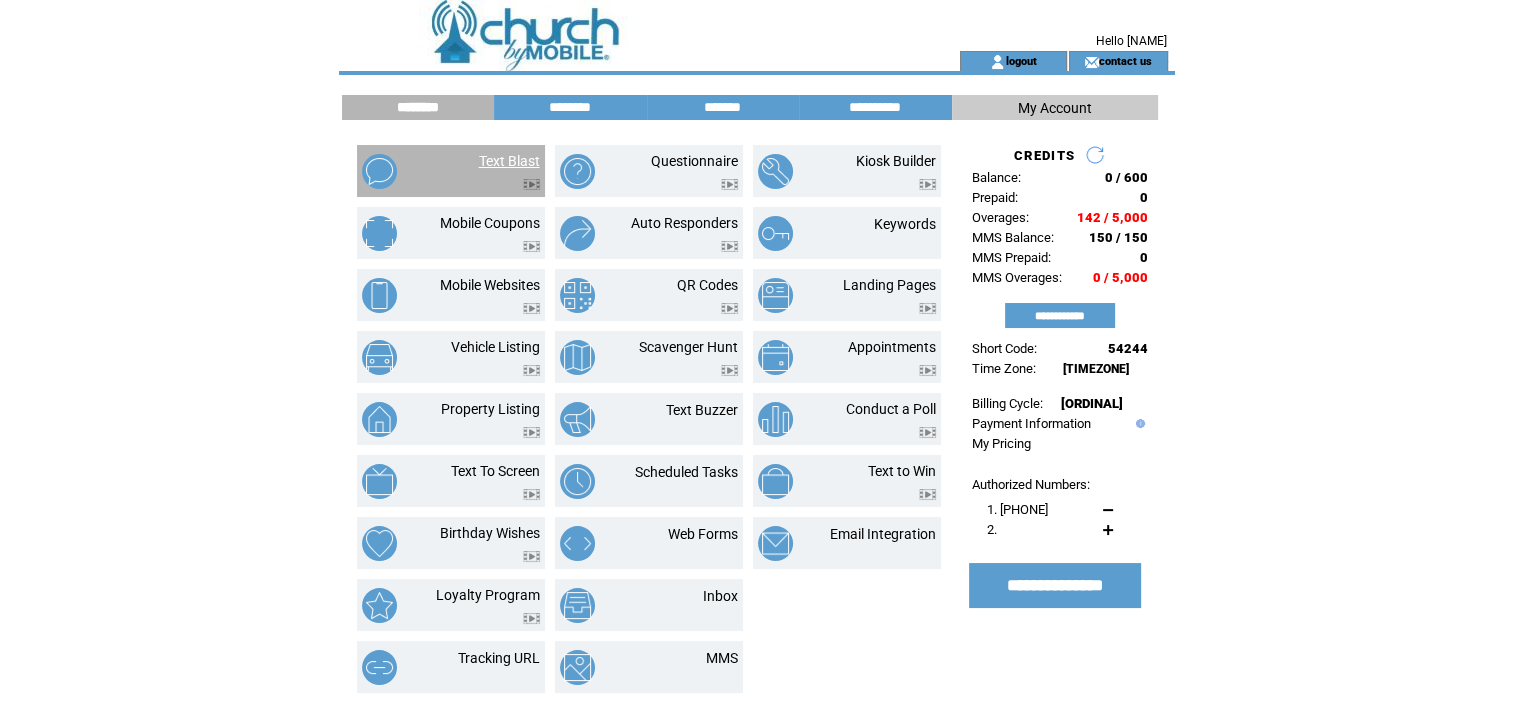 click on "Text Blast" at bounding box center (509, 161) 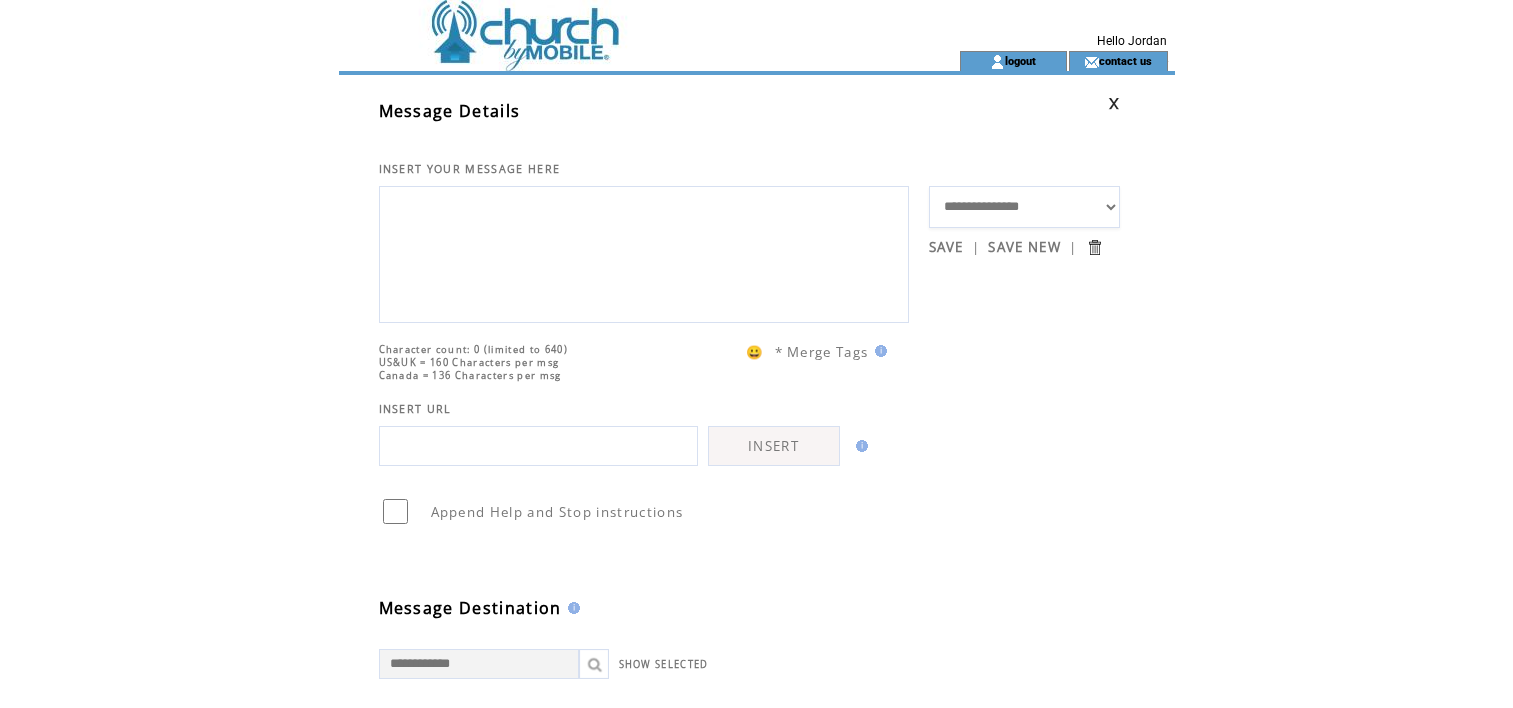 scroll, scrollTop: 0, scrollLeft: 0, axis: both 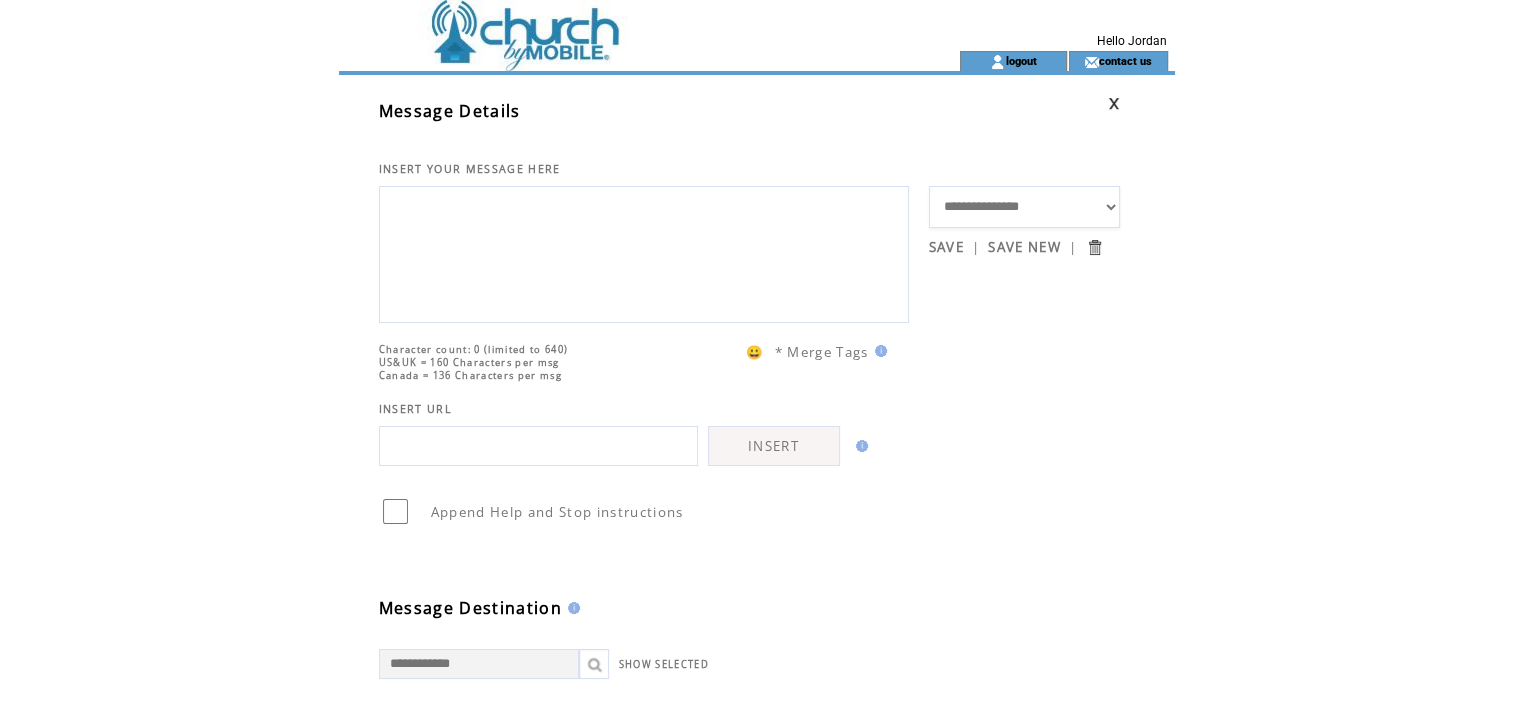 click at bounding box center (644, 252) 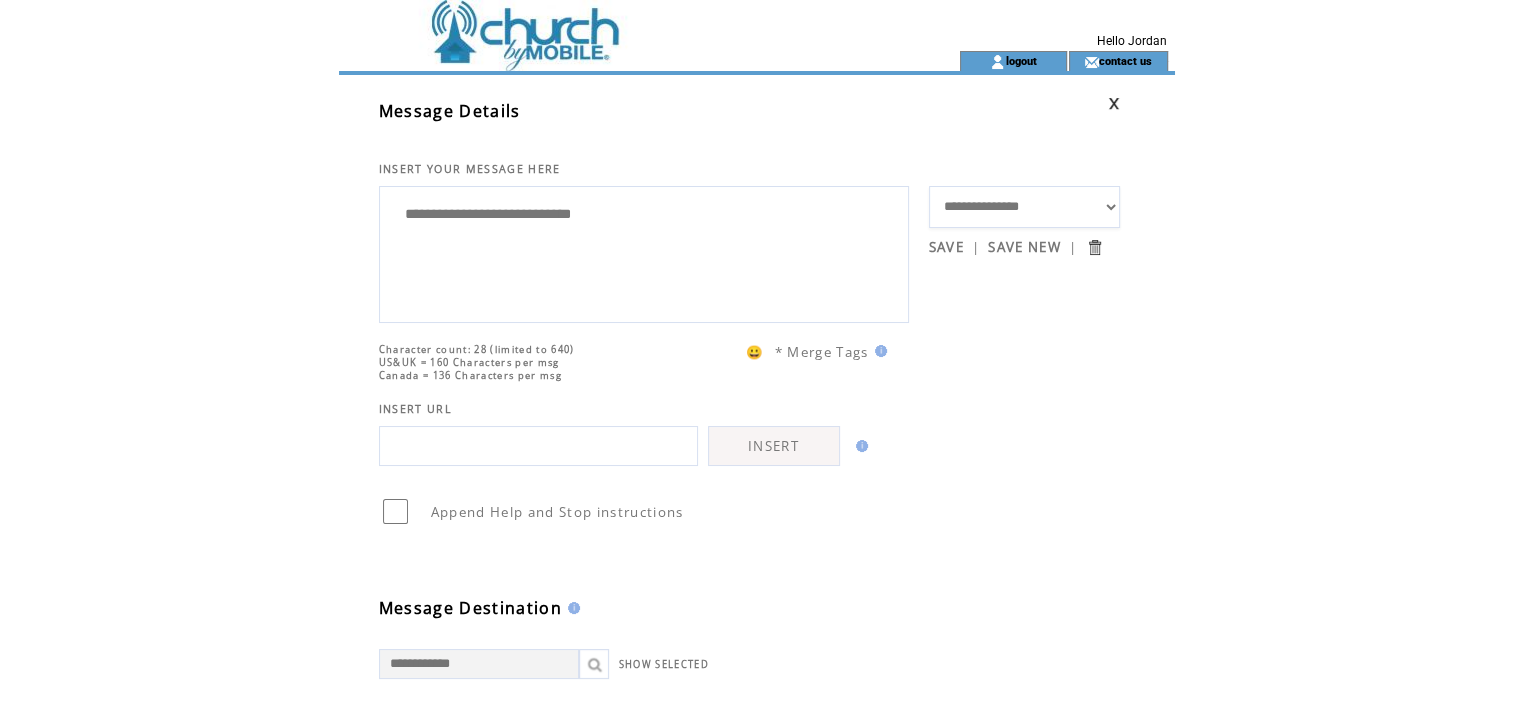 click on "**********" at bounding box center (644, 252) 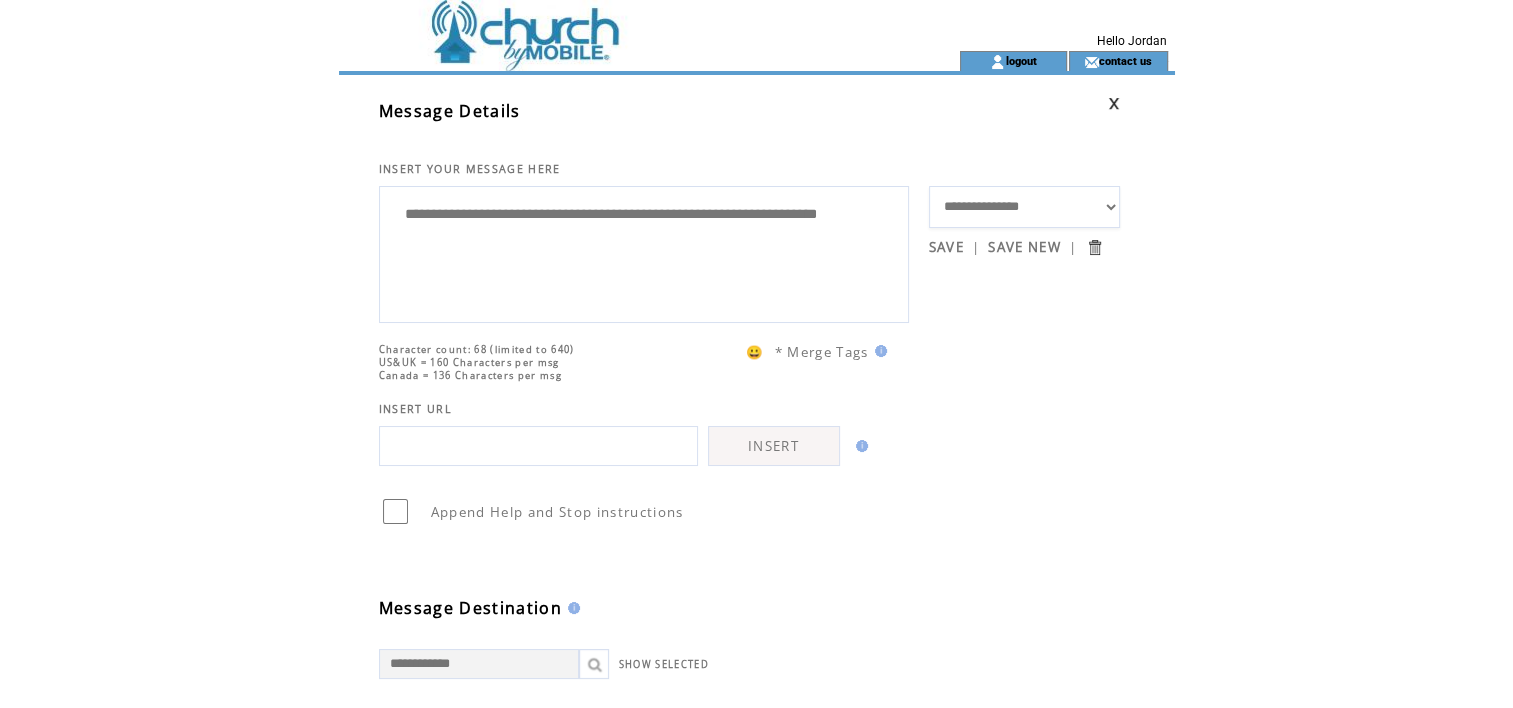 click on "**********" at bounding box center (644, 252) 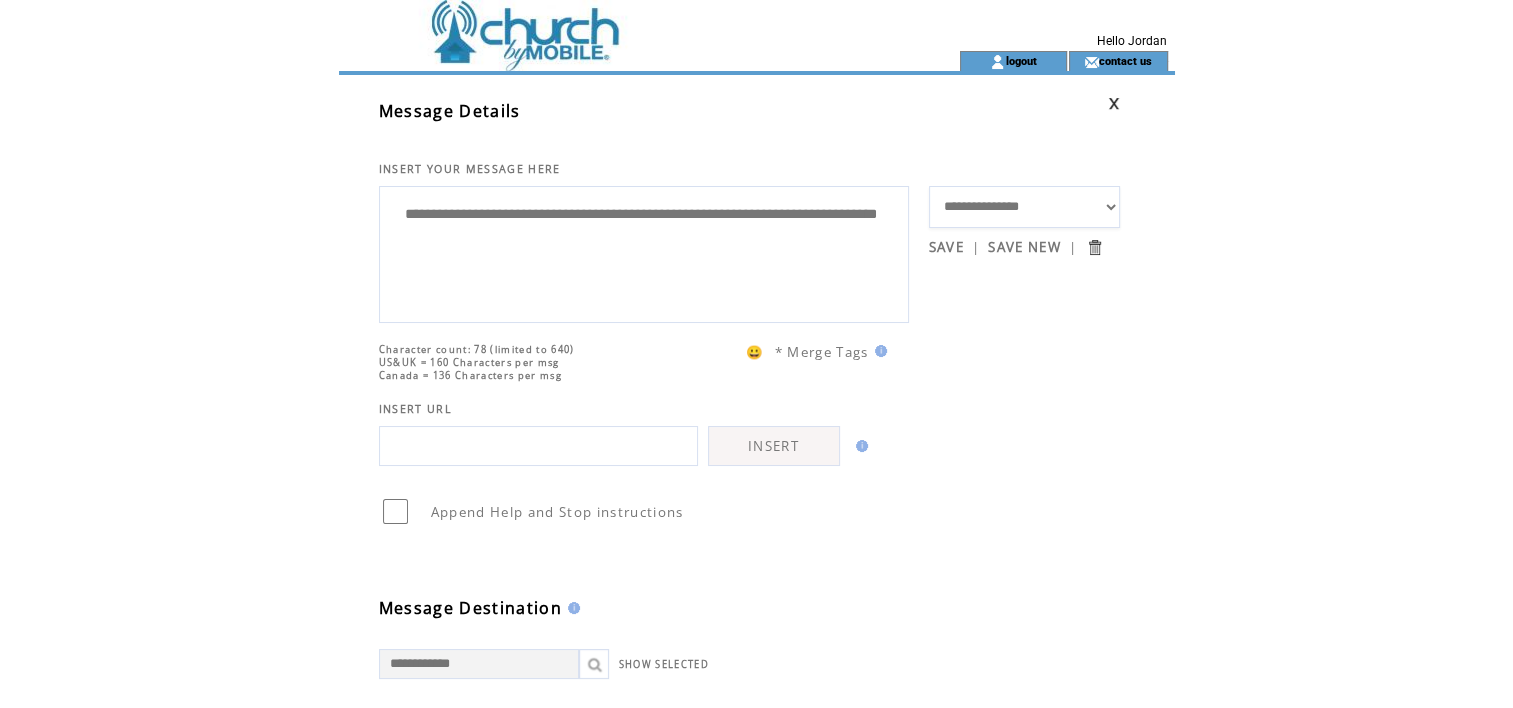 click on "**********" at bounding box center [644, 252] 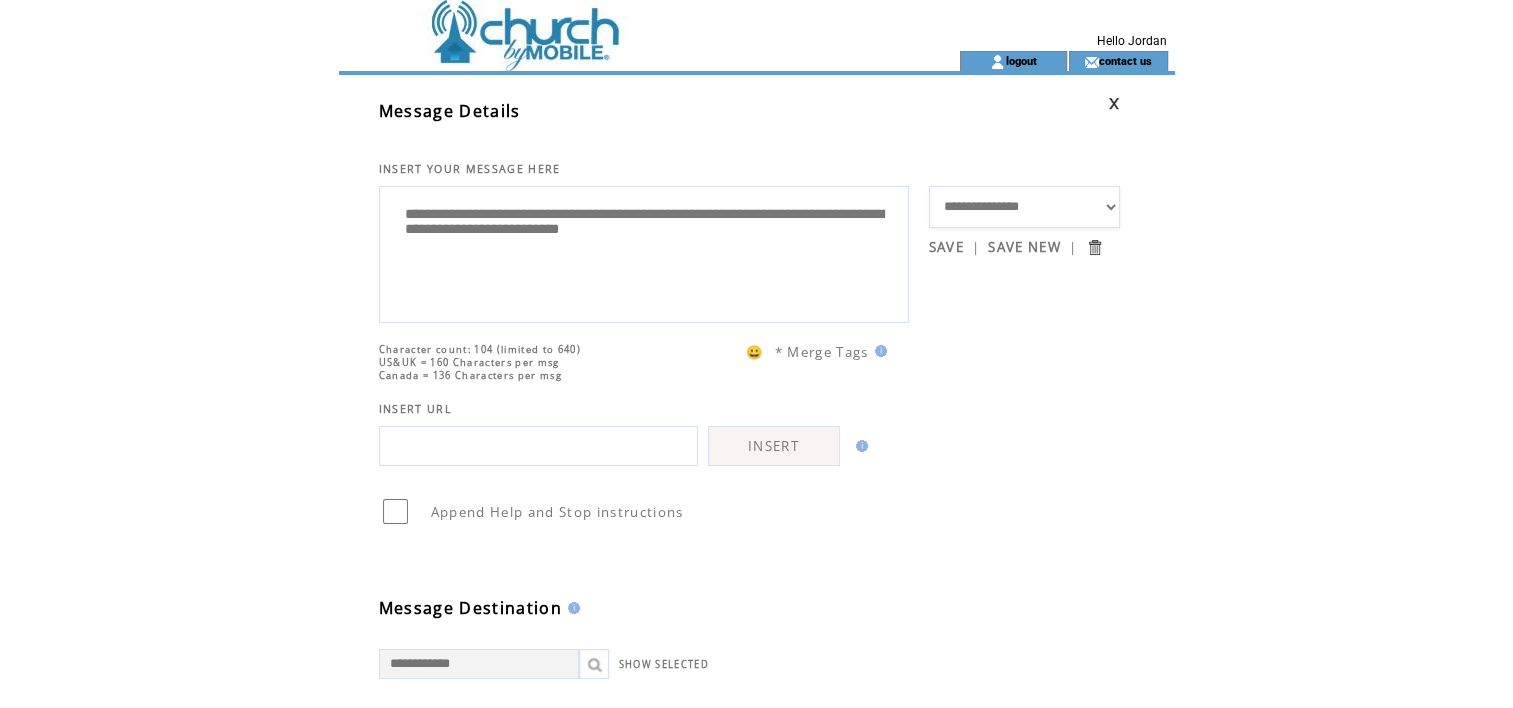 click on "**********" at bounding box center [644, 252] 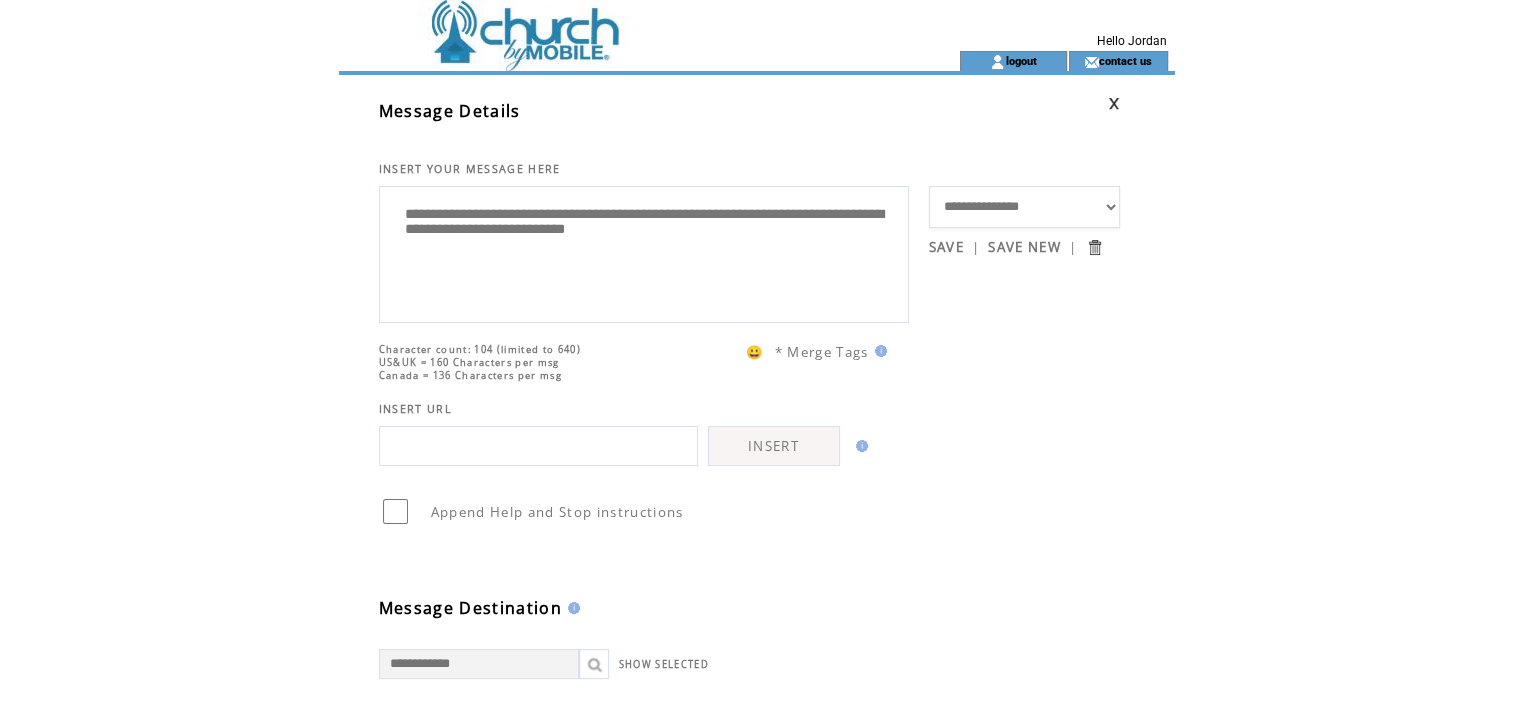 type on "**********" 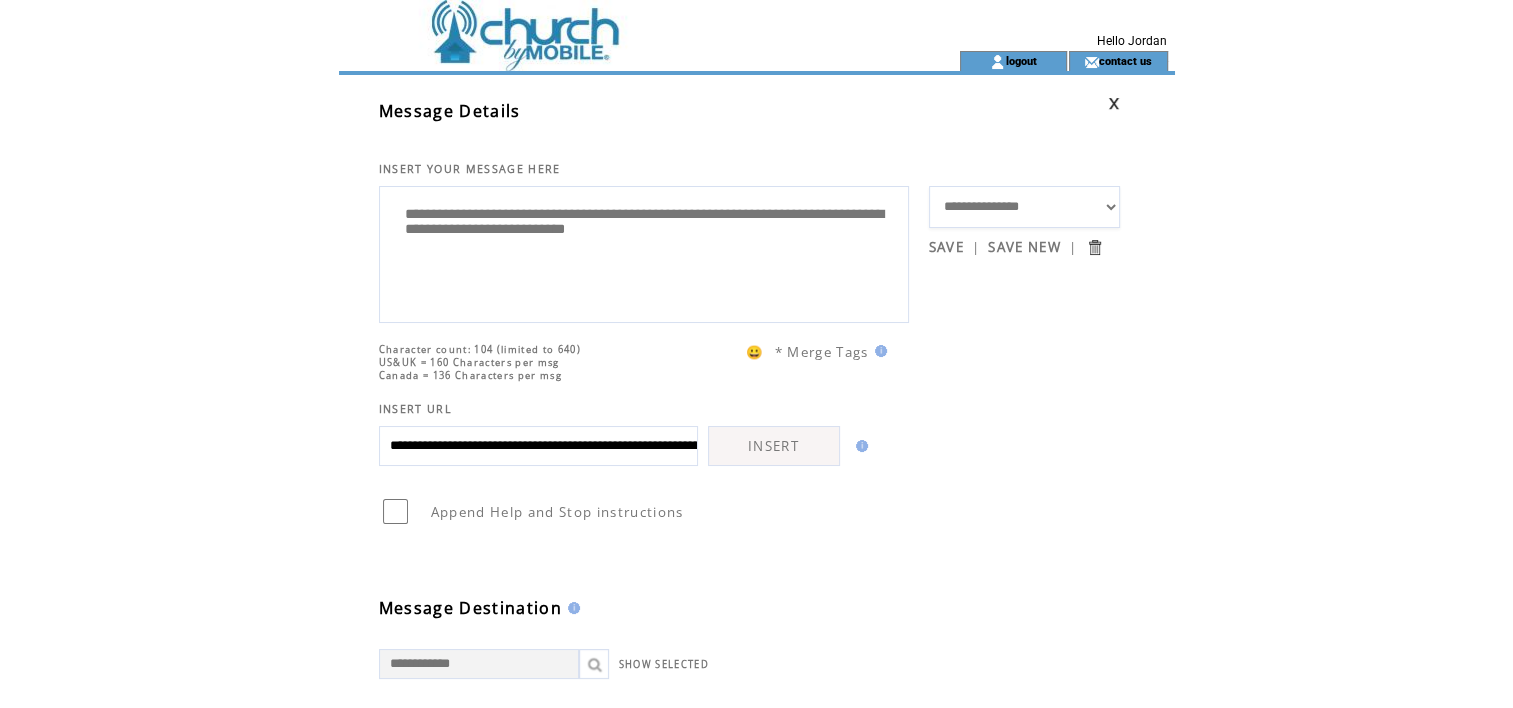 scroll, scrollTop: 0, scrollLeft: 331, axis: horizontal 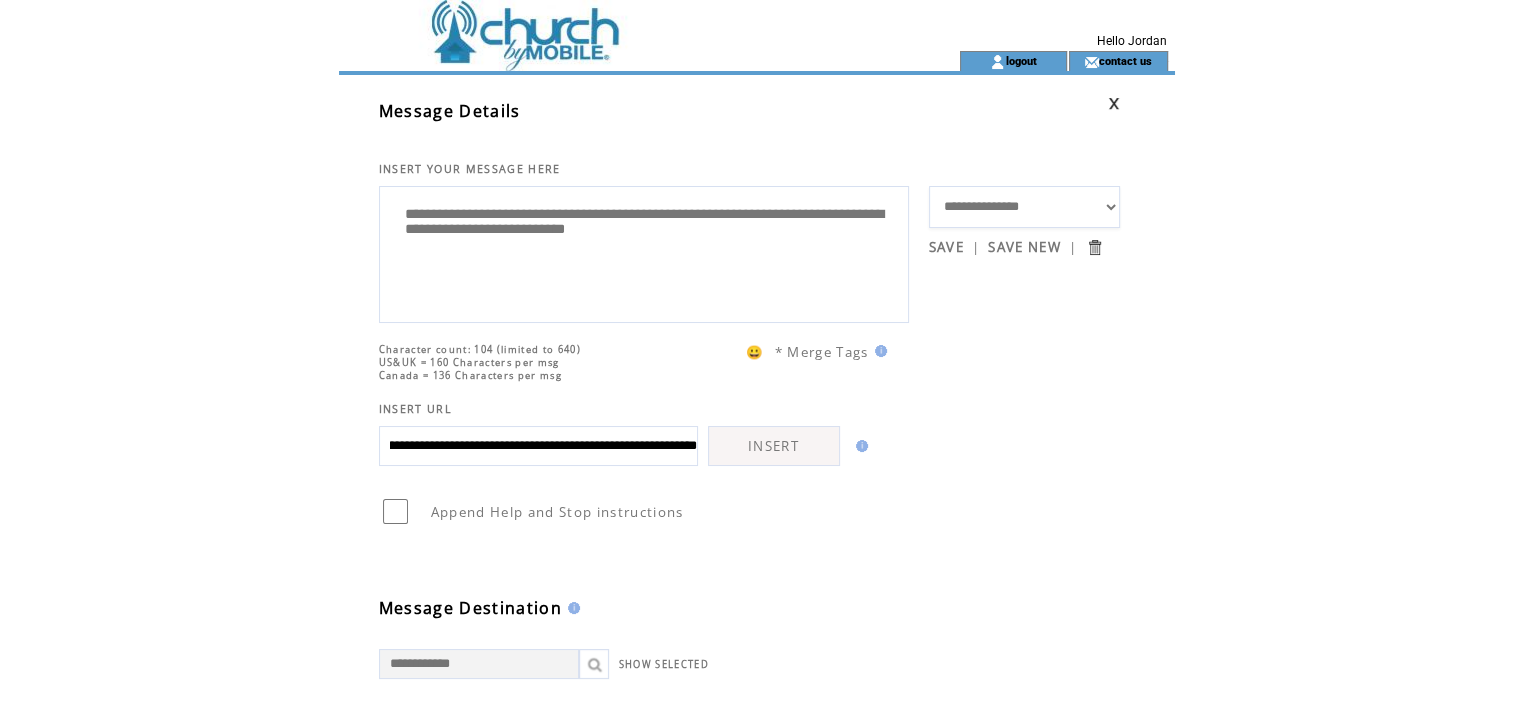 type on "**********" 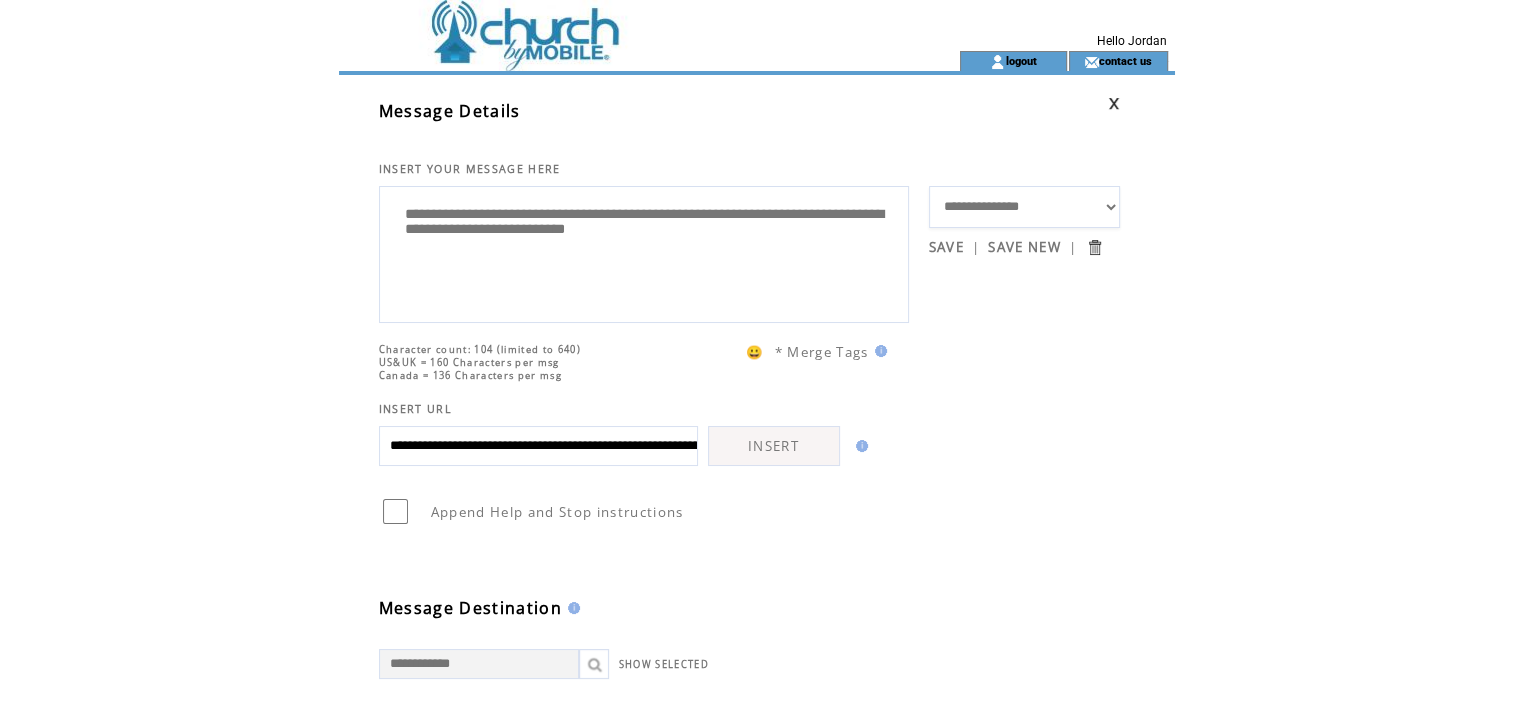click on "INSERT" at bounding box center (774, 446) 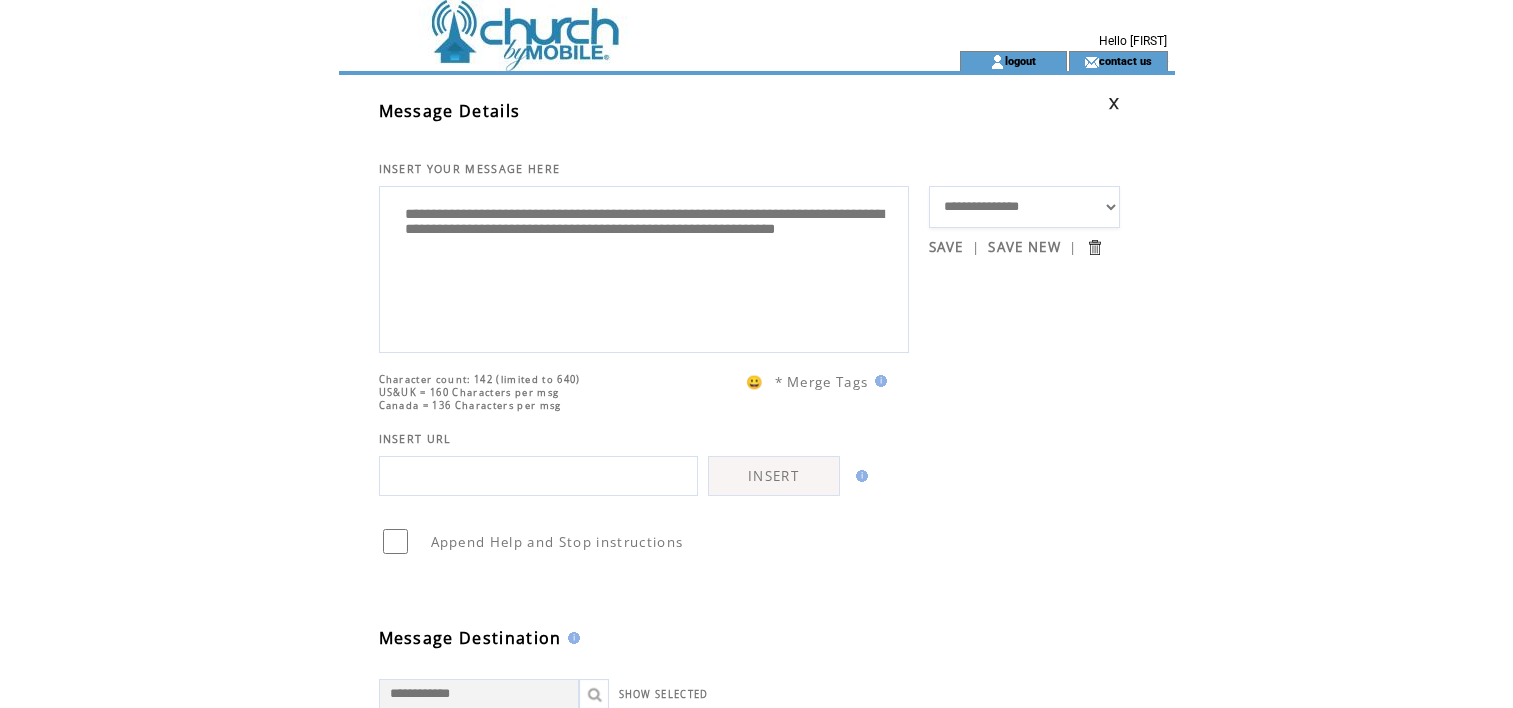scroll, scrollTop: 0, scrollLeft: 0, axis: both 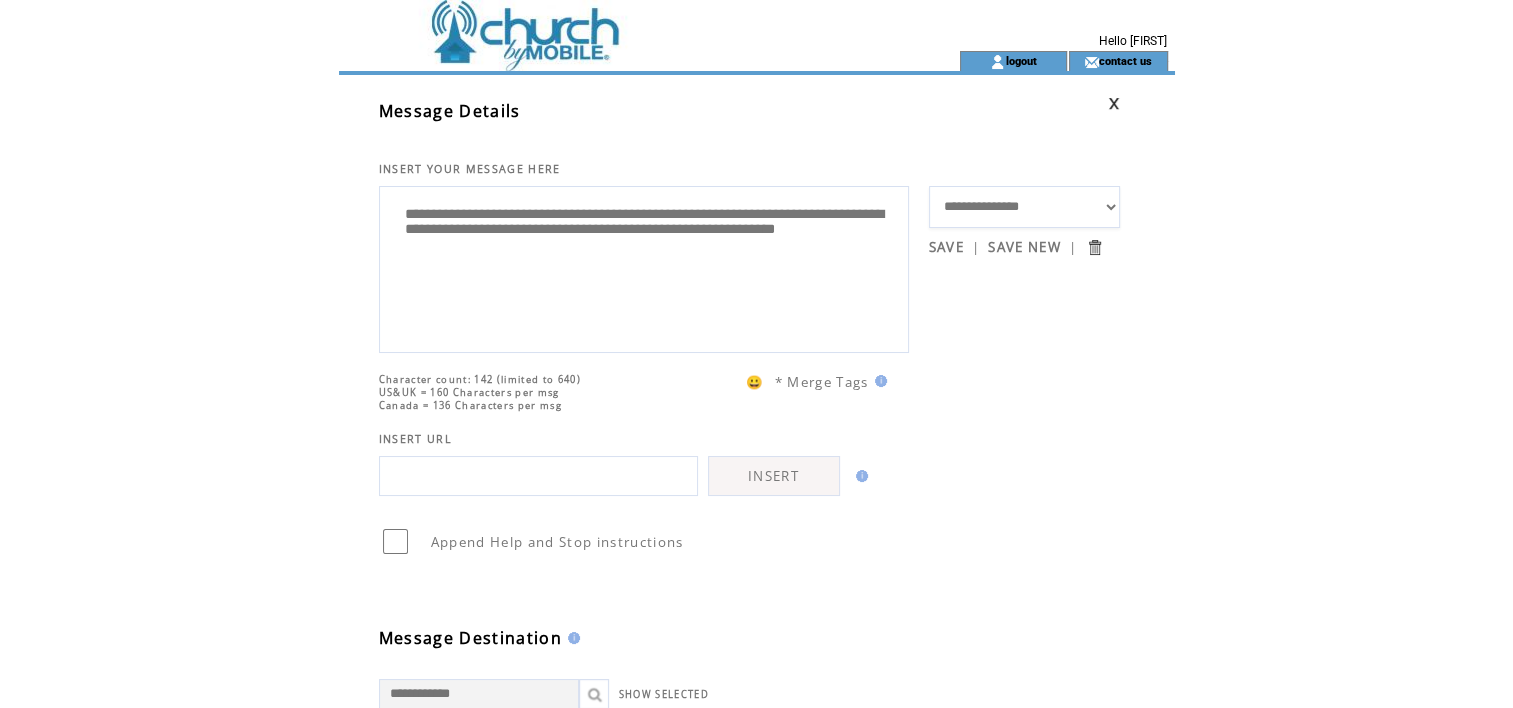 click on "**********" at bounding box center [644, 267] 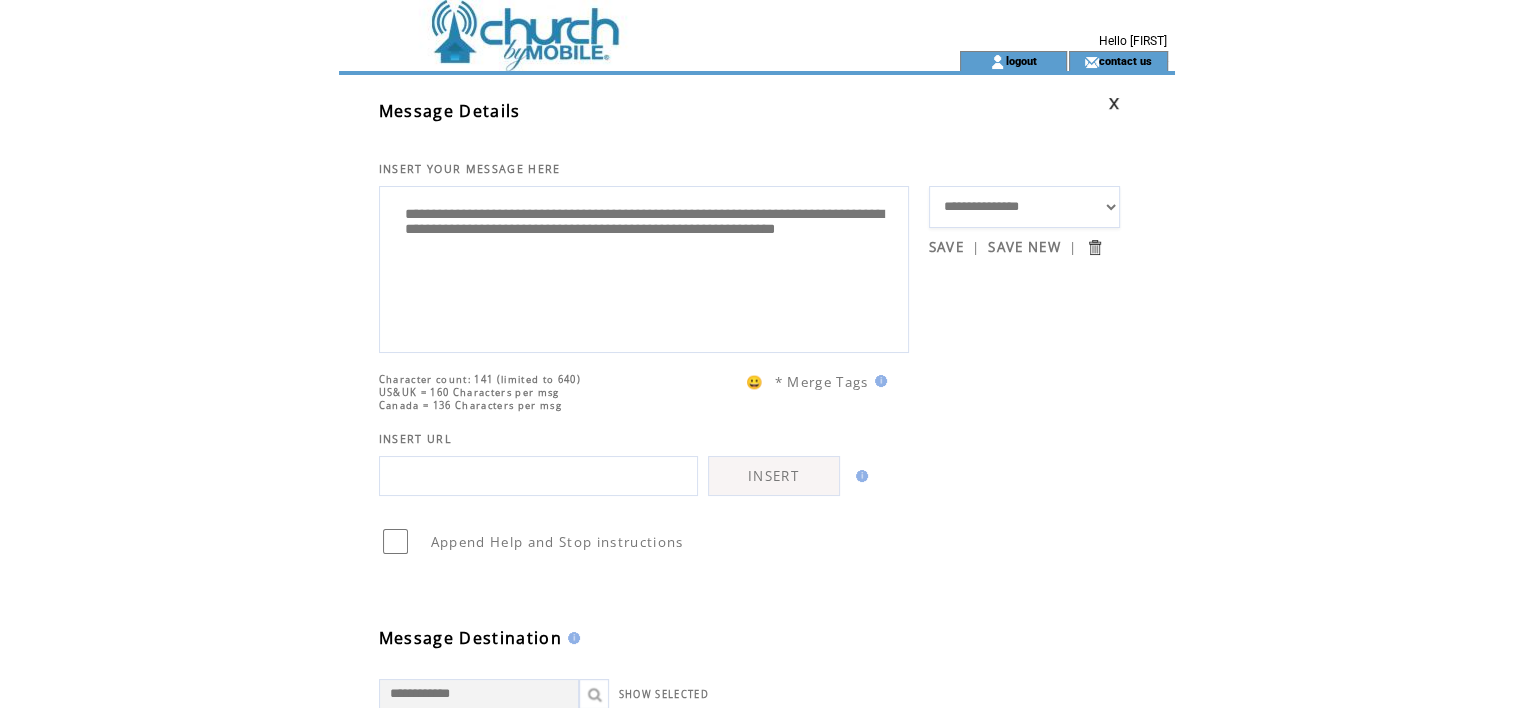 paste on "**********" 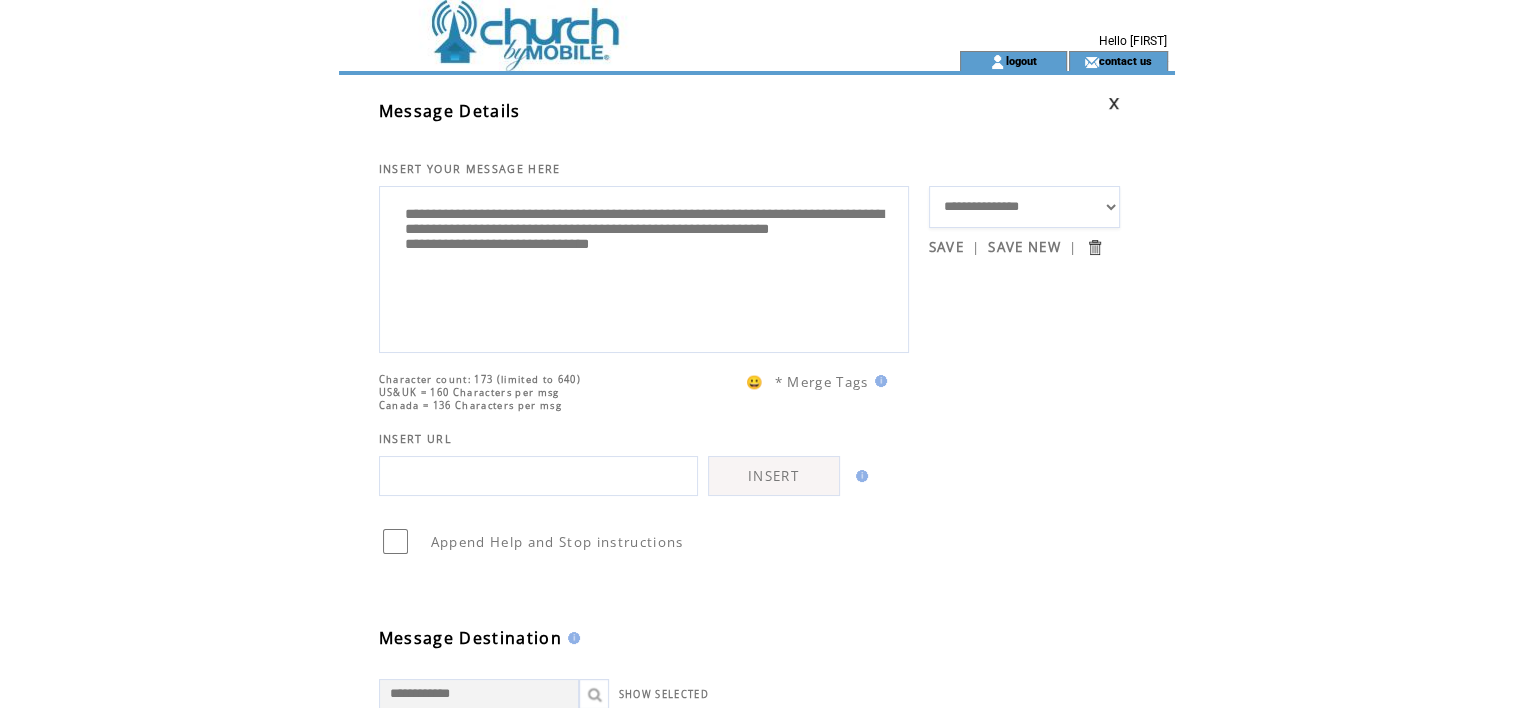click on "**********" at bounding box center [644, 267] 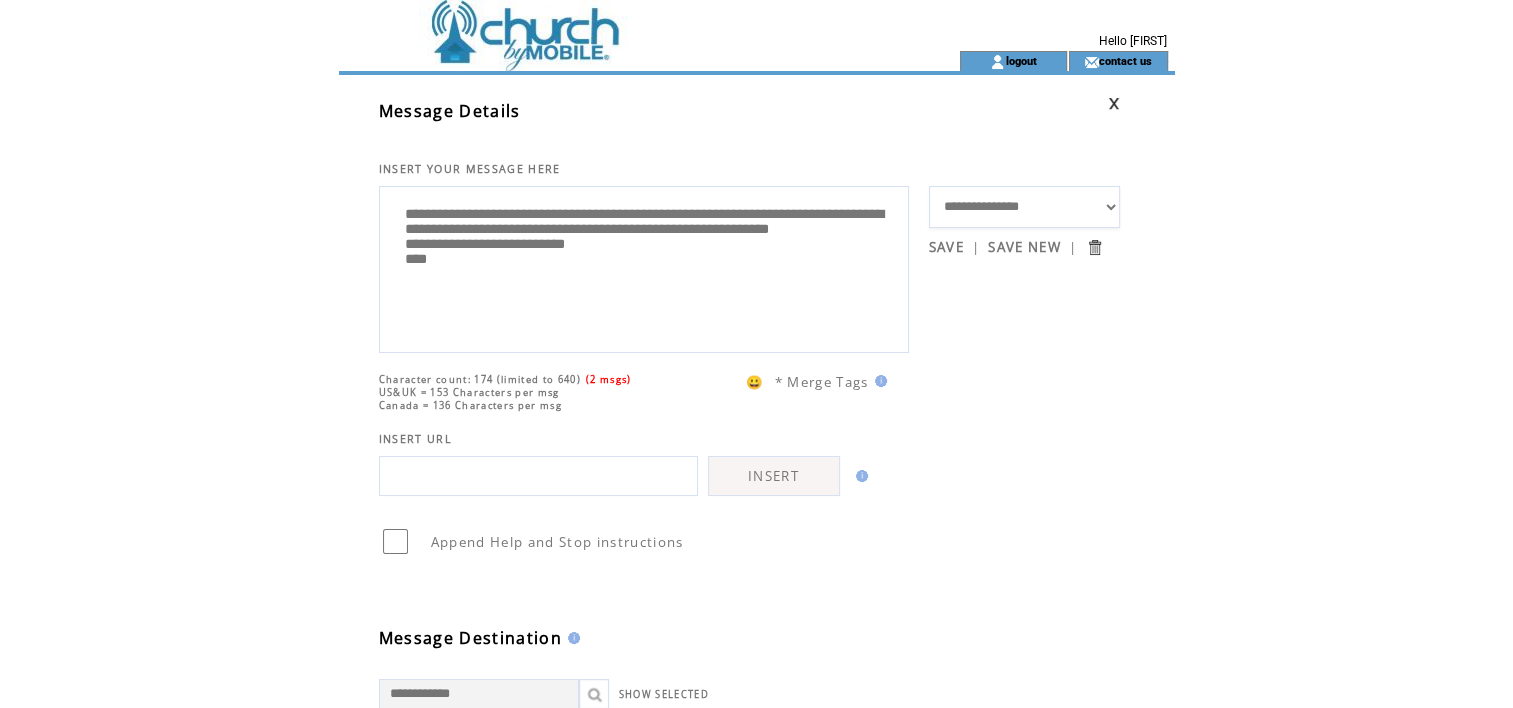 click on "**********" at bounding box center (644, 267) 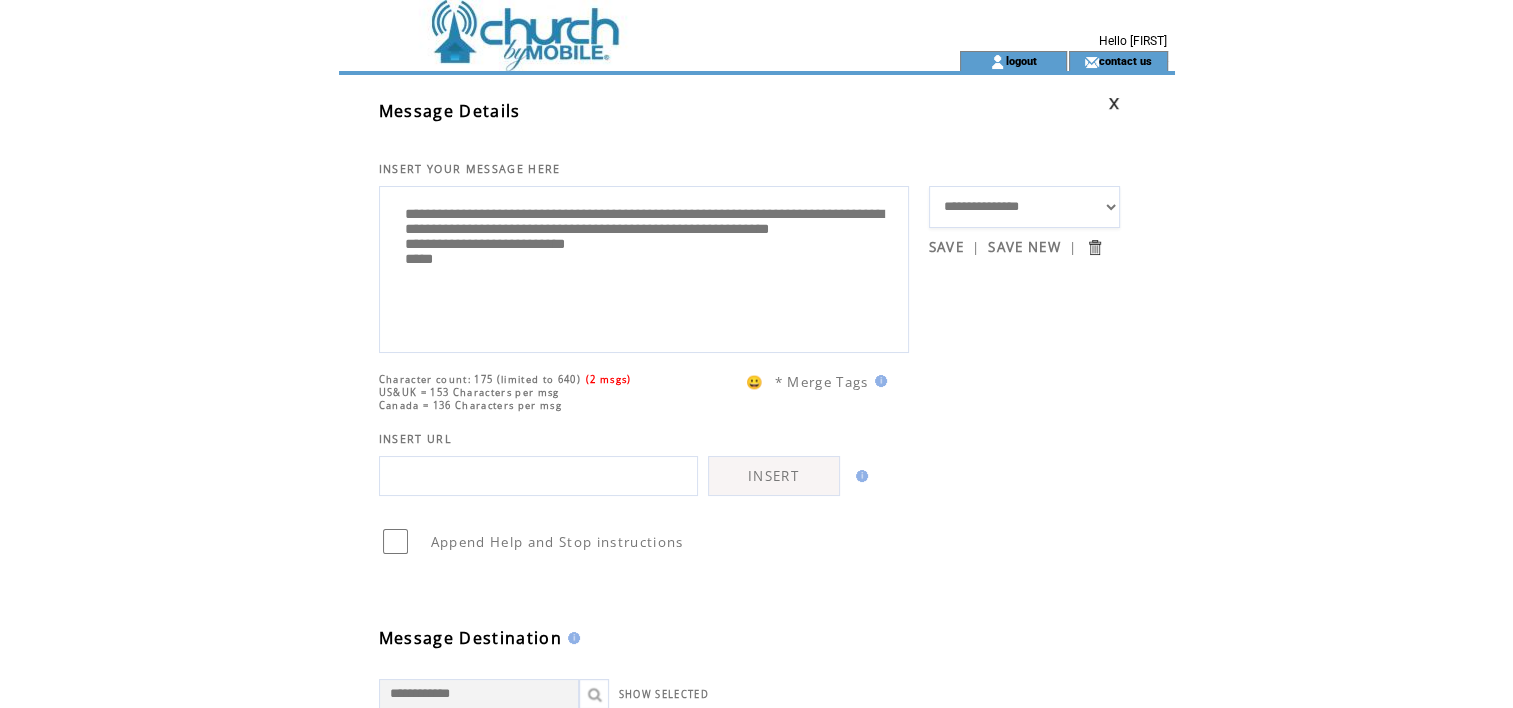 click on "**********" at bounding box center [644, 267] 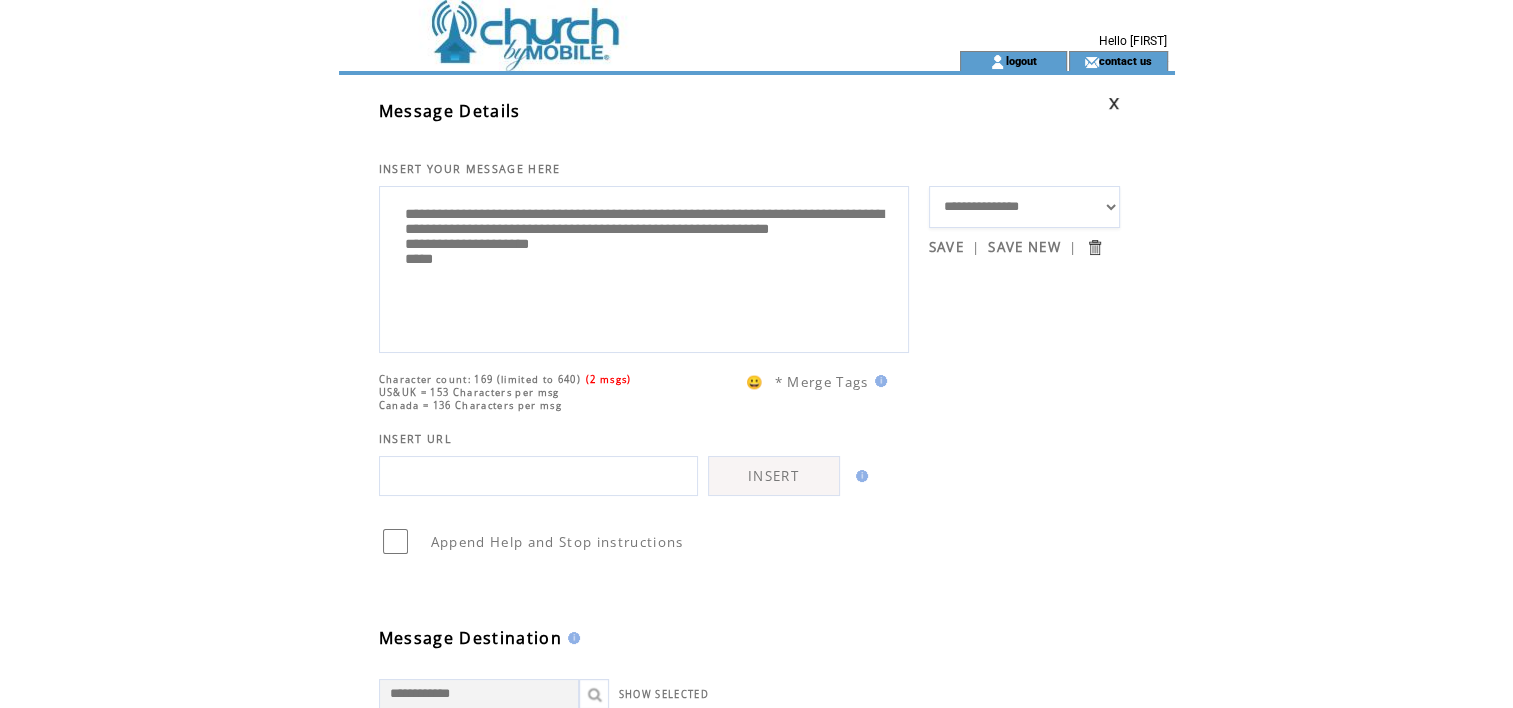 click on "**********" at bounding box center [644, 267] 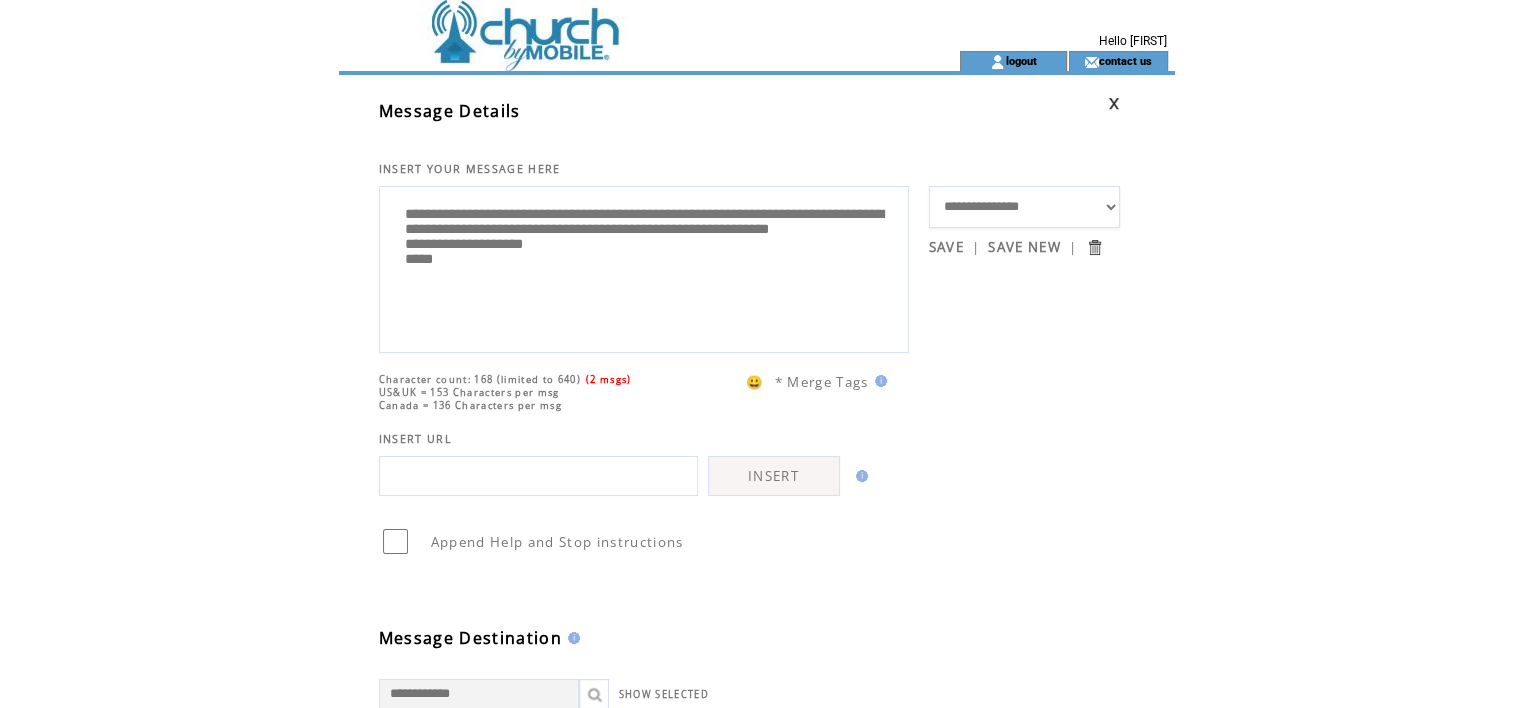 click on "**********" at bounding box center [644, 267] 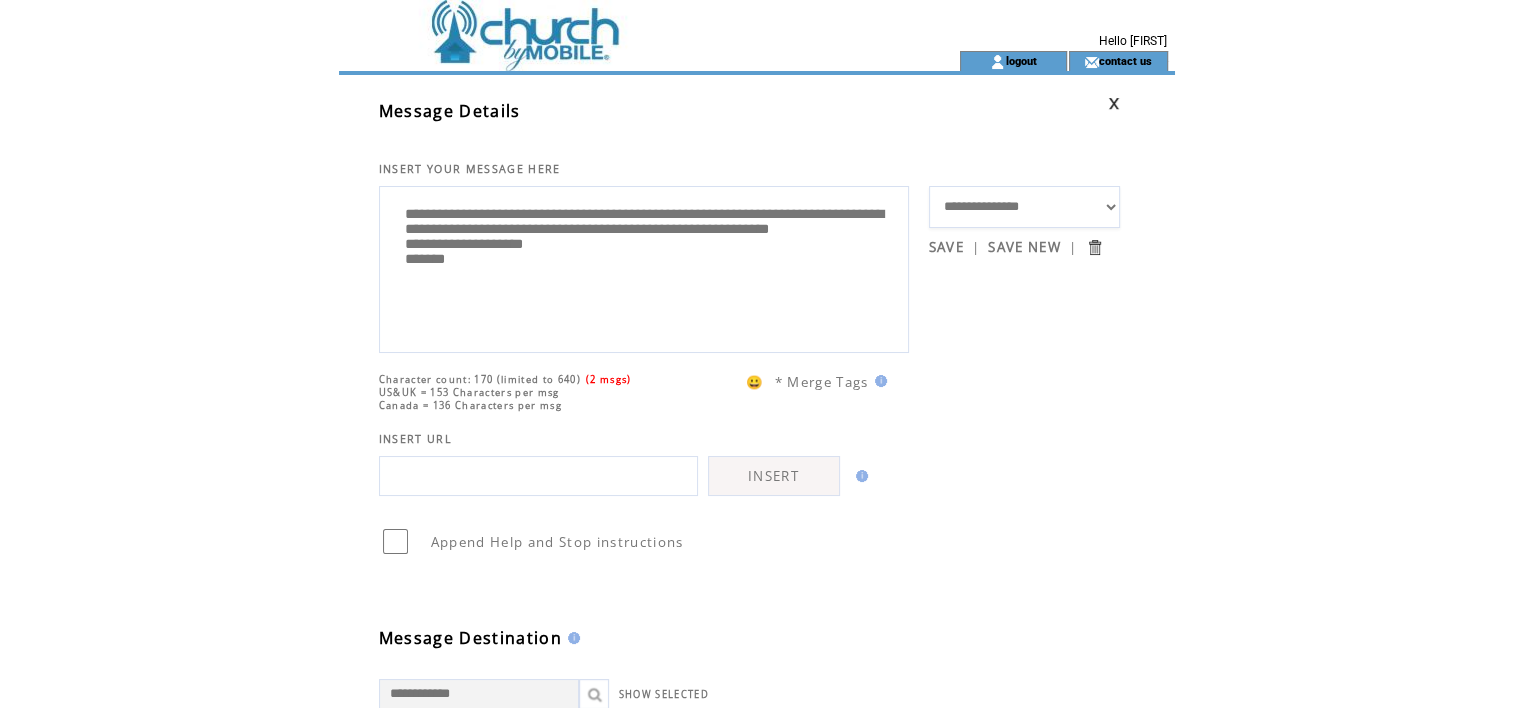 click on "**********" at bounding box center [644, 267] 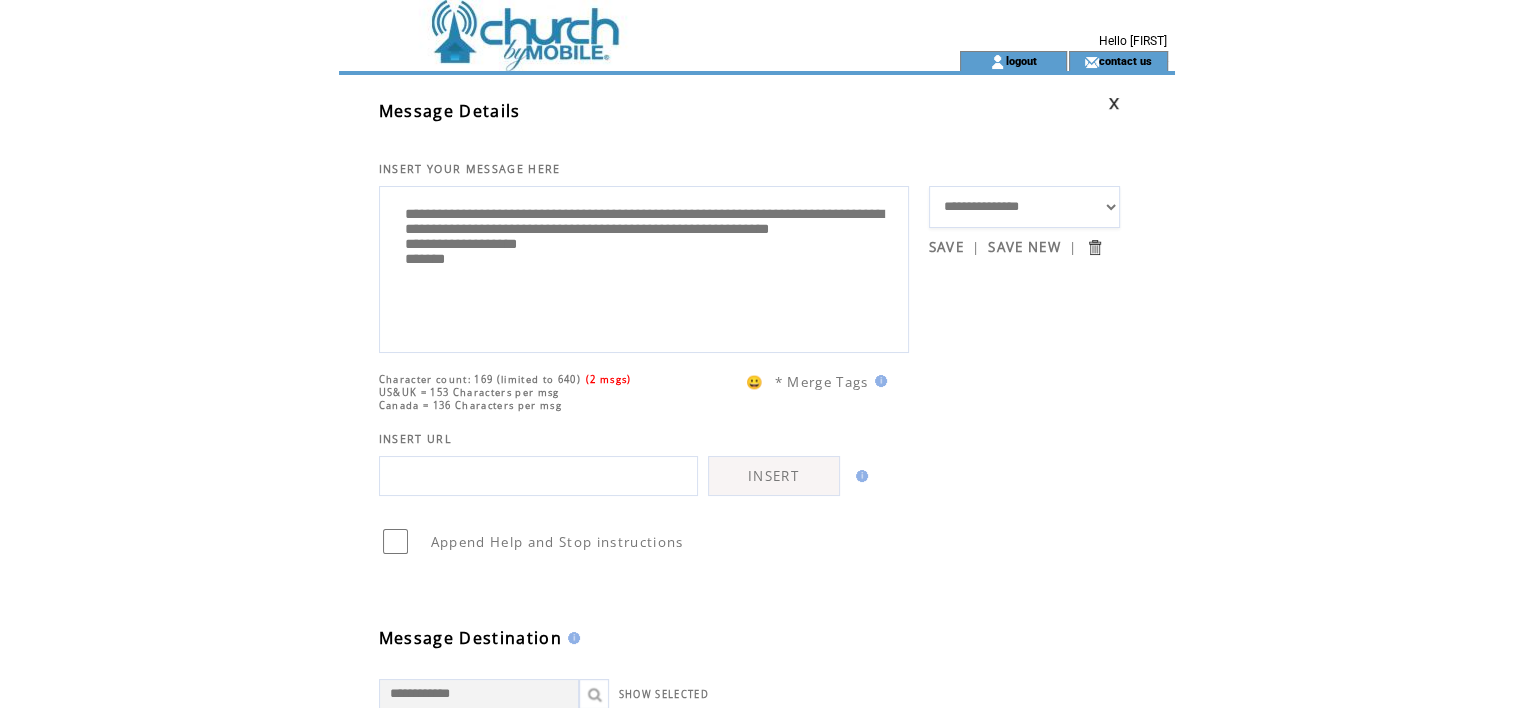 click on "**********" at bounding box center (644, 267) 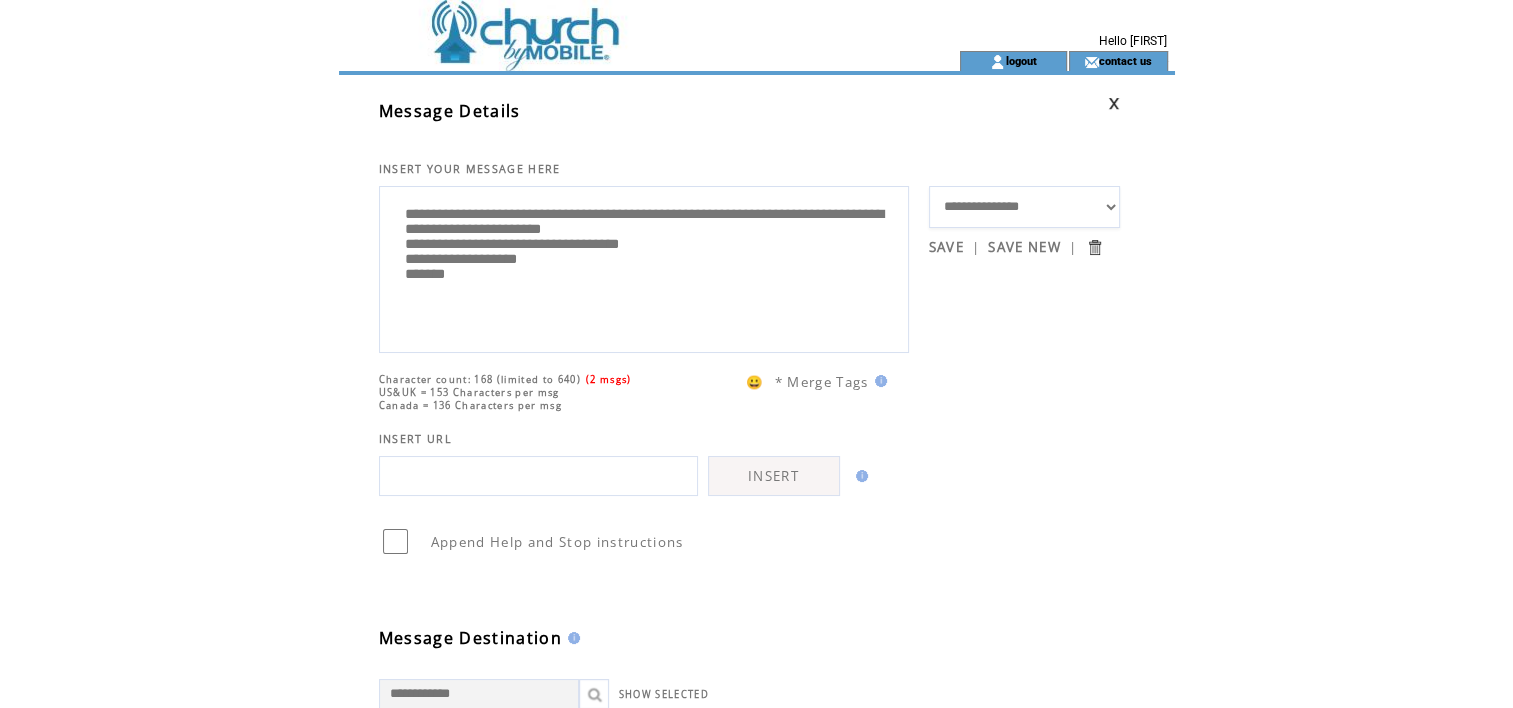 click on "**********" at bounding box center [644, 267] 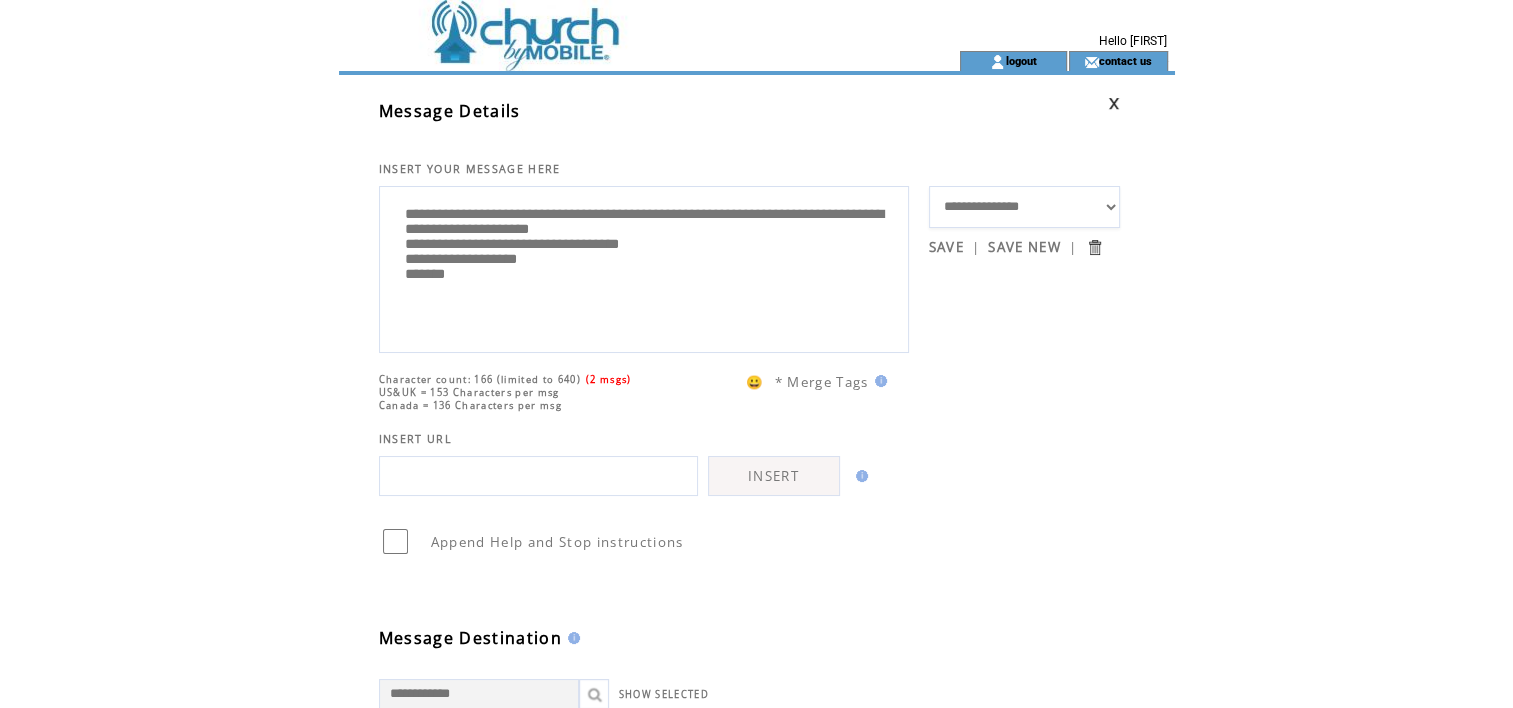 click on "**********" at bounding box center (644, 267) 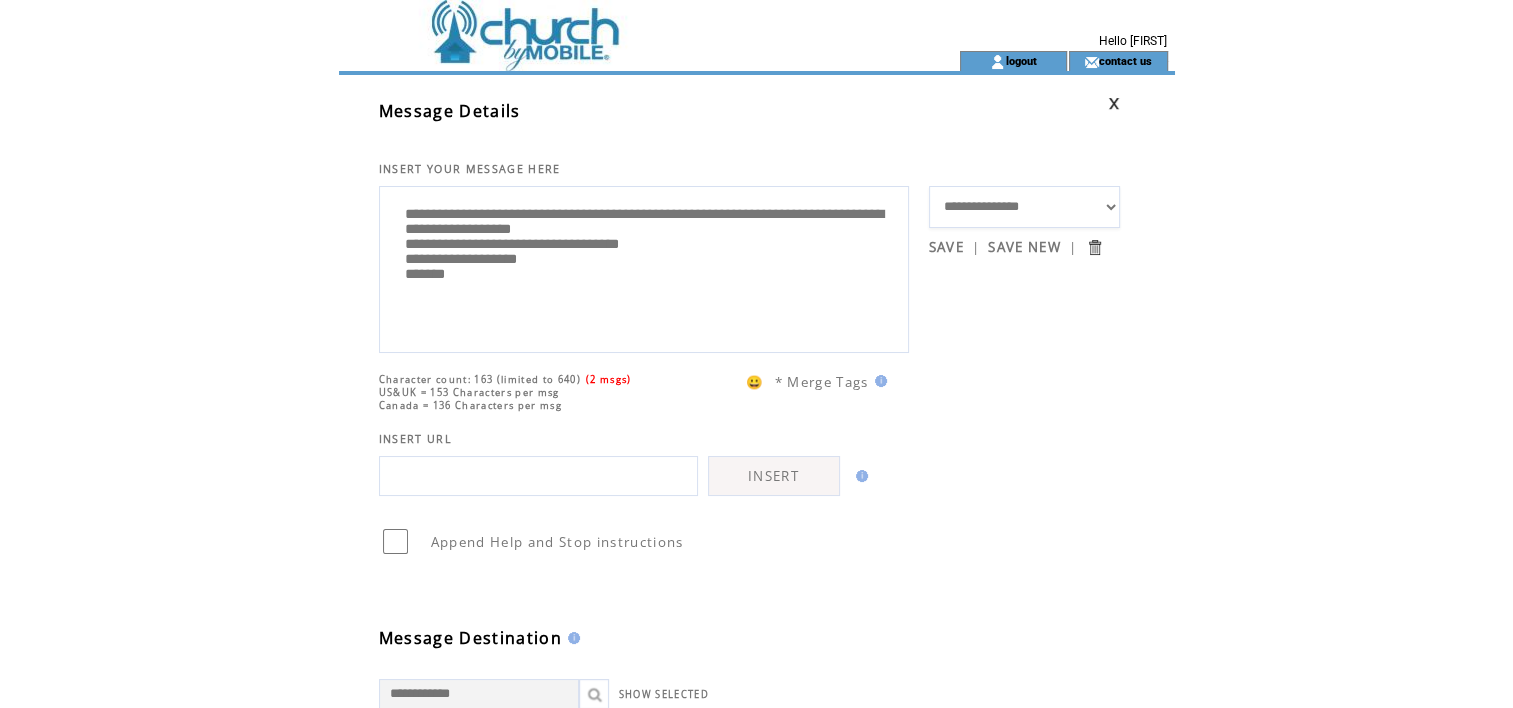 click on "**********" at bounding box center (644, 267) 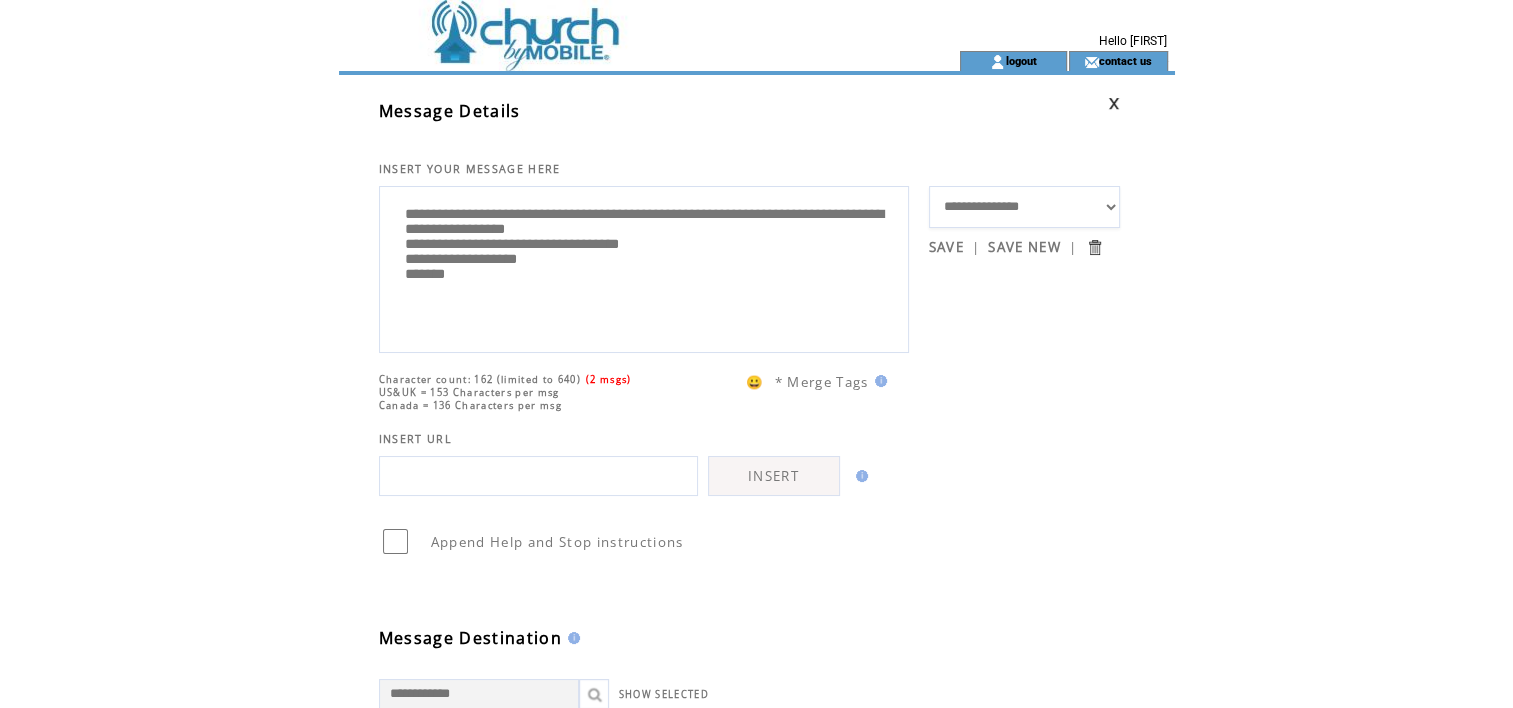 click on "**********" at bounding box center (644, 267) 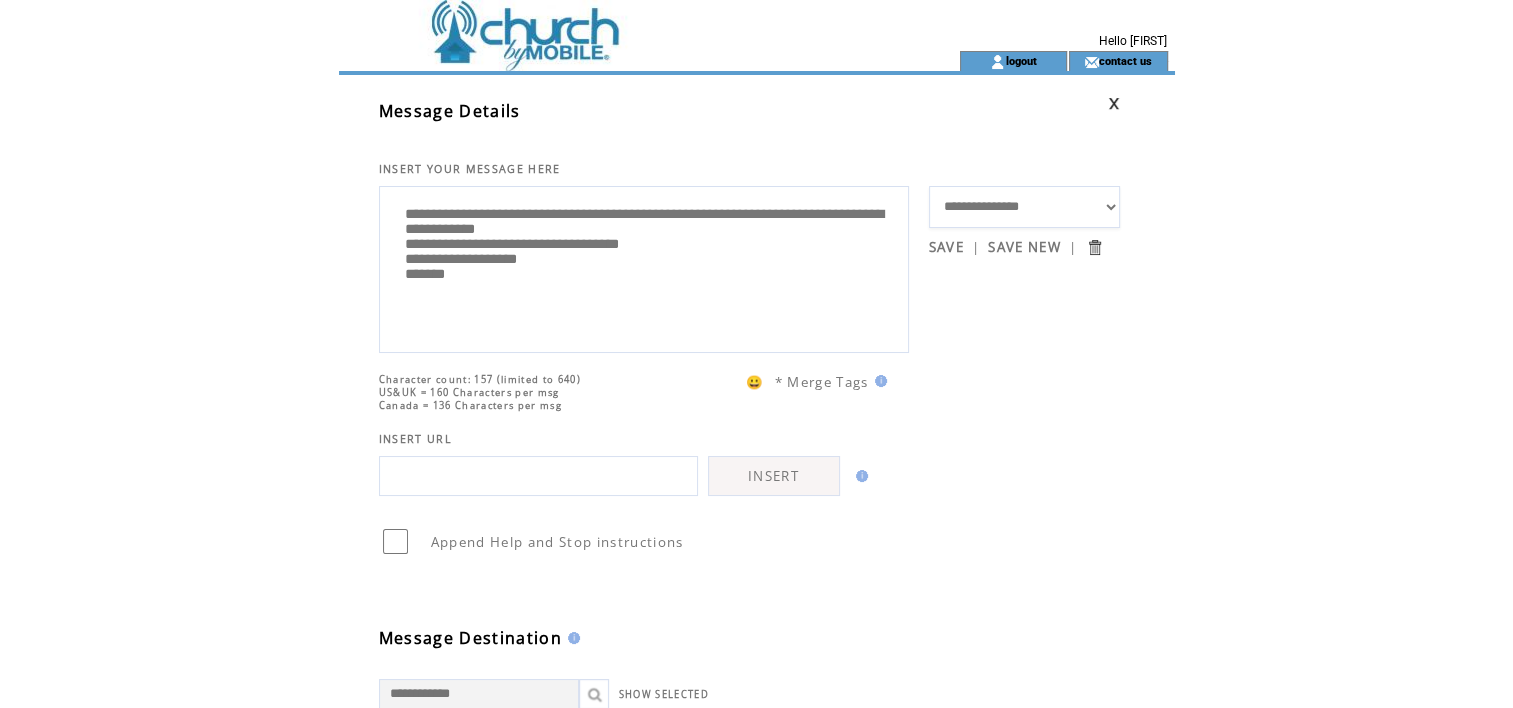 click on "**********" at bounding box center [644, 267] 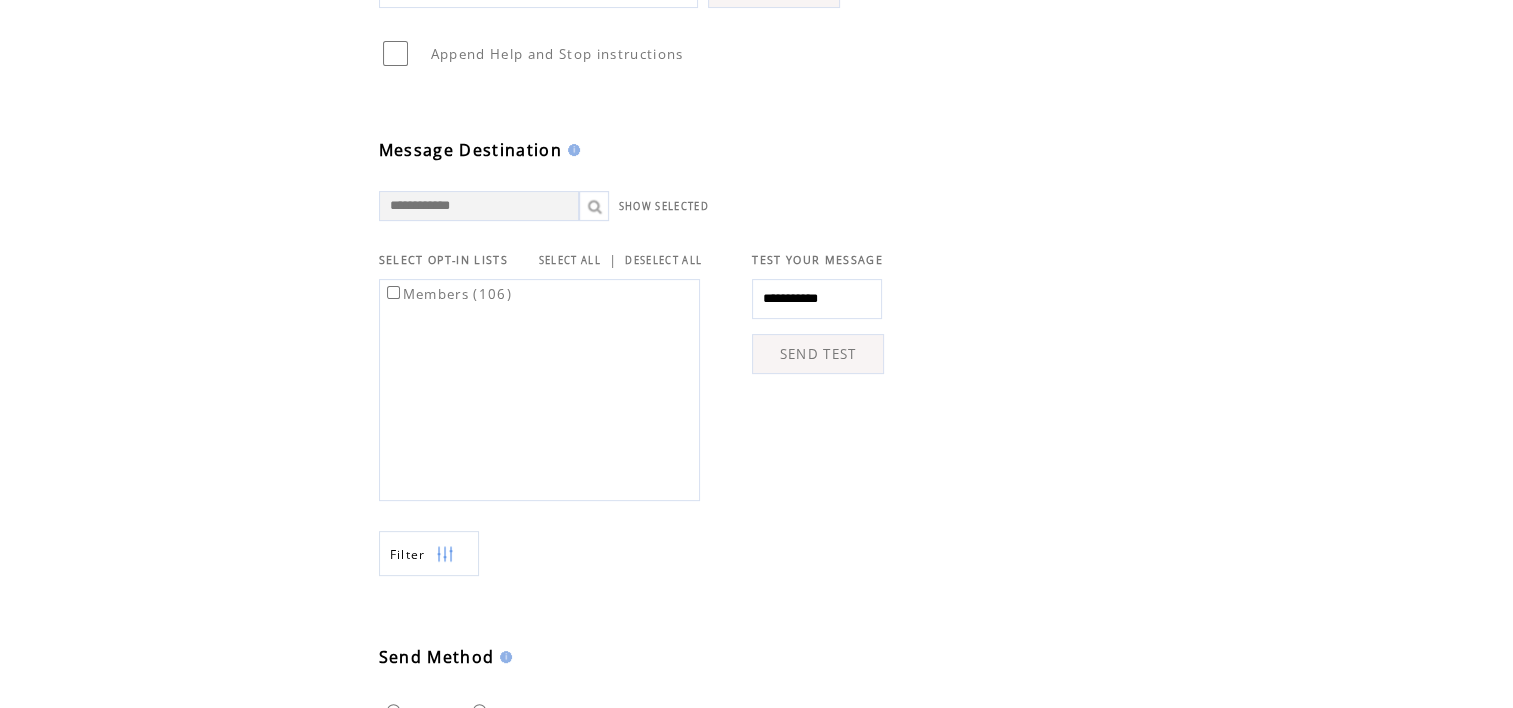 scroll, scrollTop: 490, scrollLeft: 0, axis: vertical 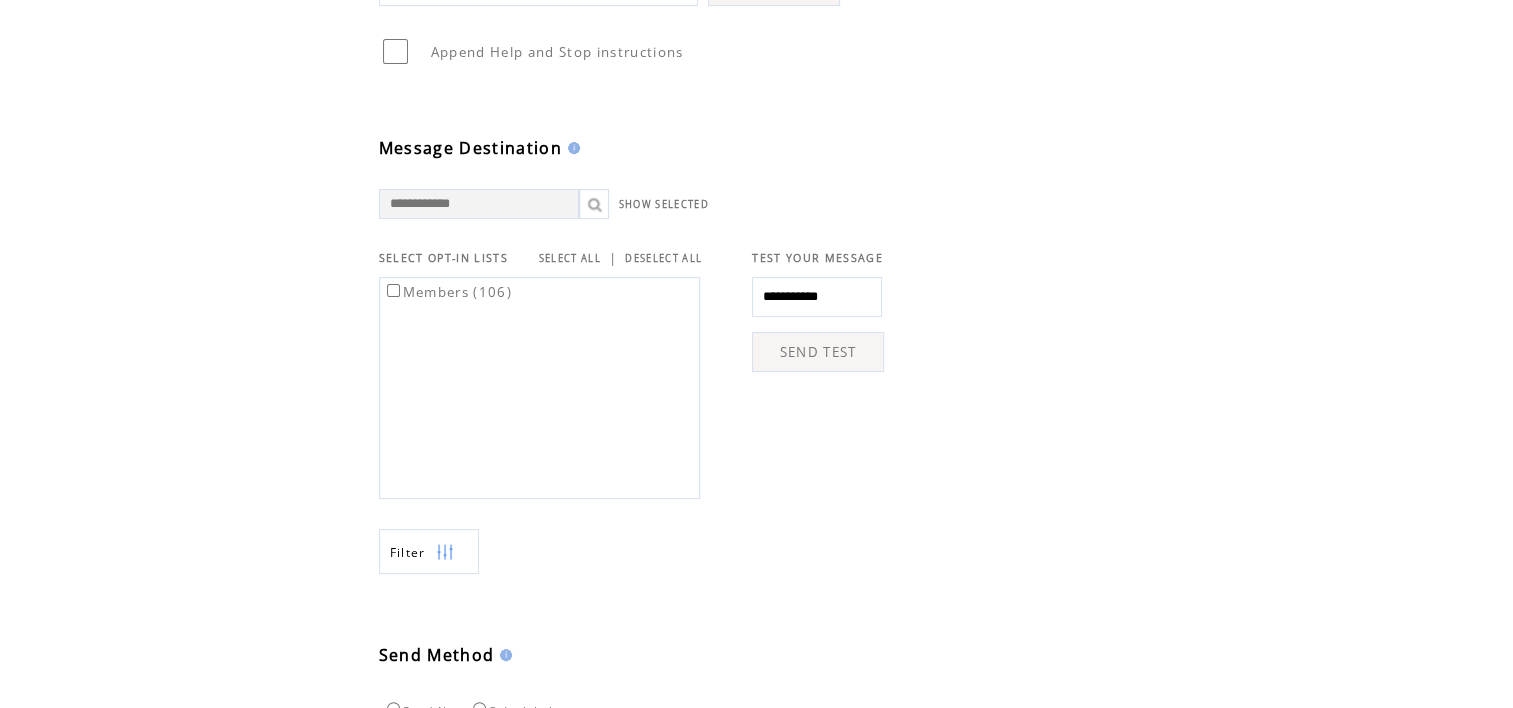 type on "**********" 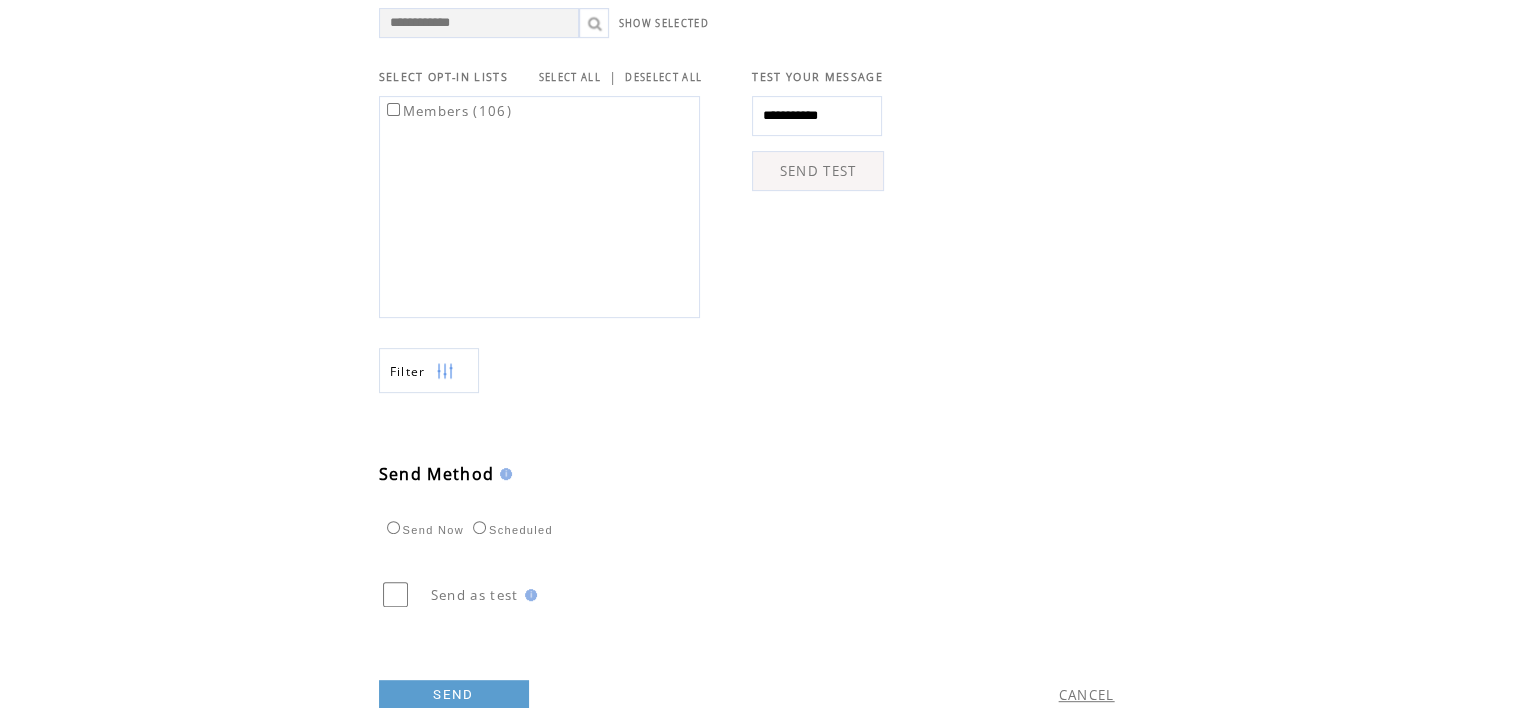 scroll, scrollTop: 676, scrollLeft: 0, axis: vertical 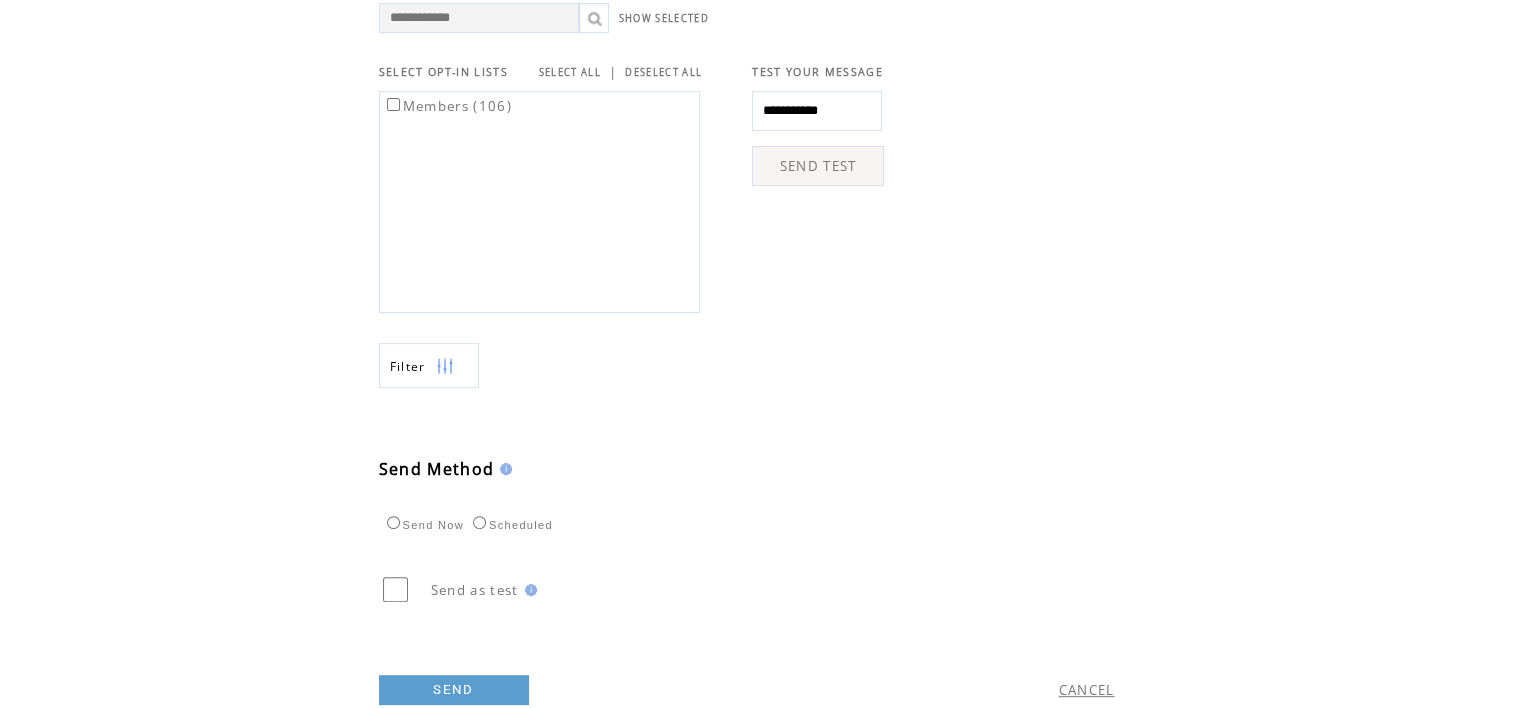 click on "Scheduled" at bounding box center (423, 525) 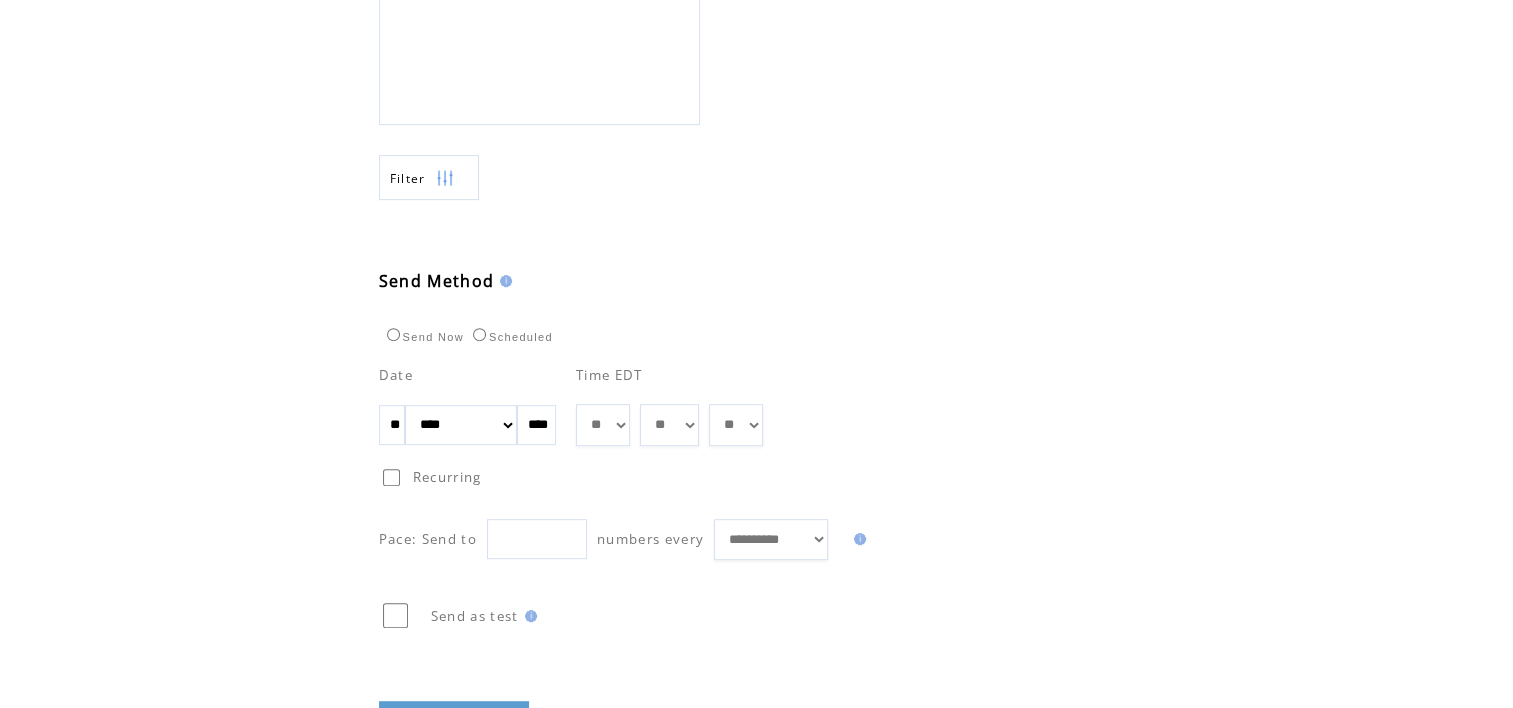 scroll, scrollTop: 871, scrollLeft: 0, axis: vertical 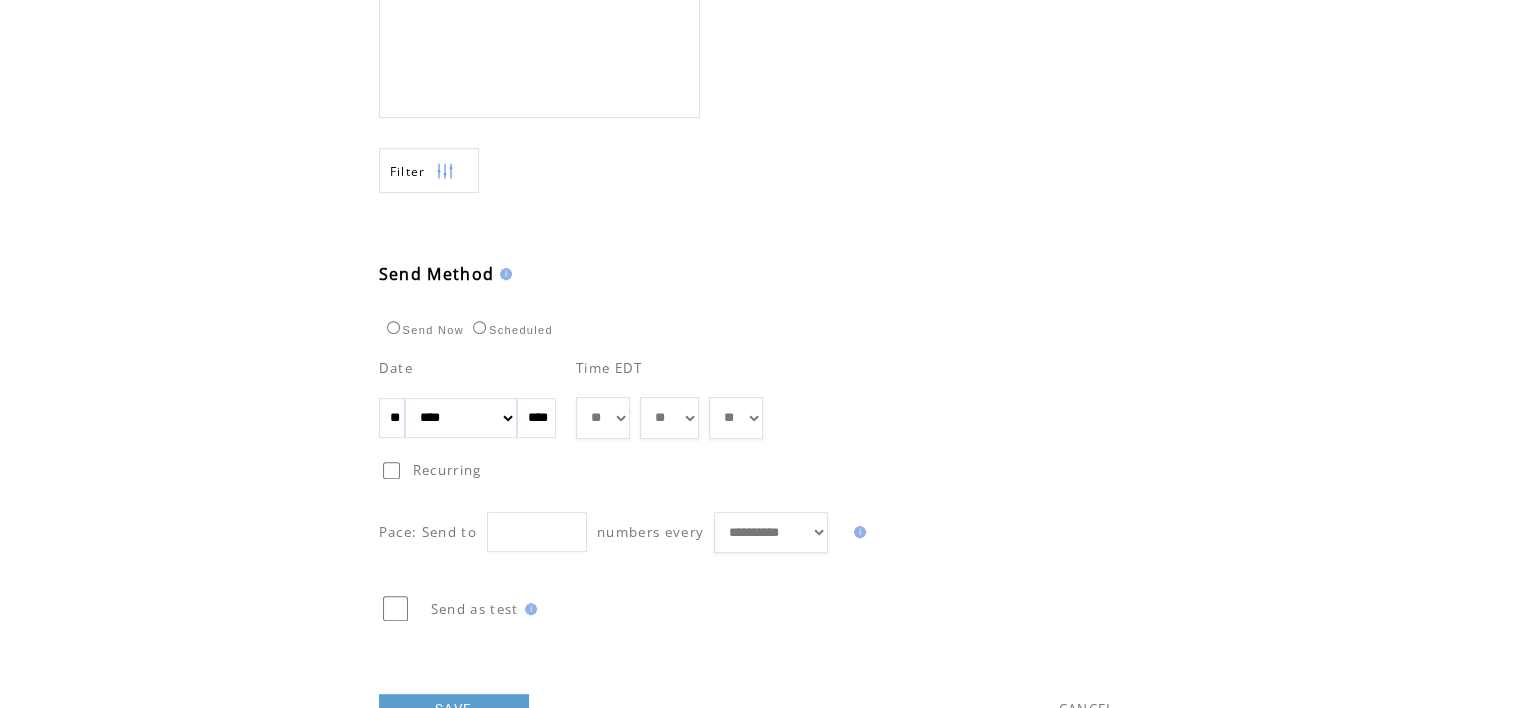 click on "** 	 ** 	 ** 	 ** 	 ** 	 ** 	 ** 	 ** 	 ** 	 ** 	 ** 	 ** 	 **" at bounding box center (603, 418) 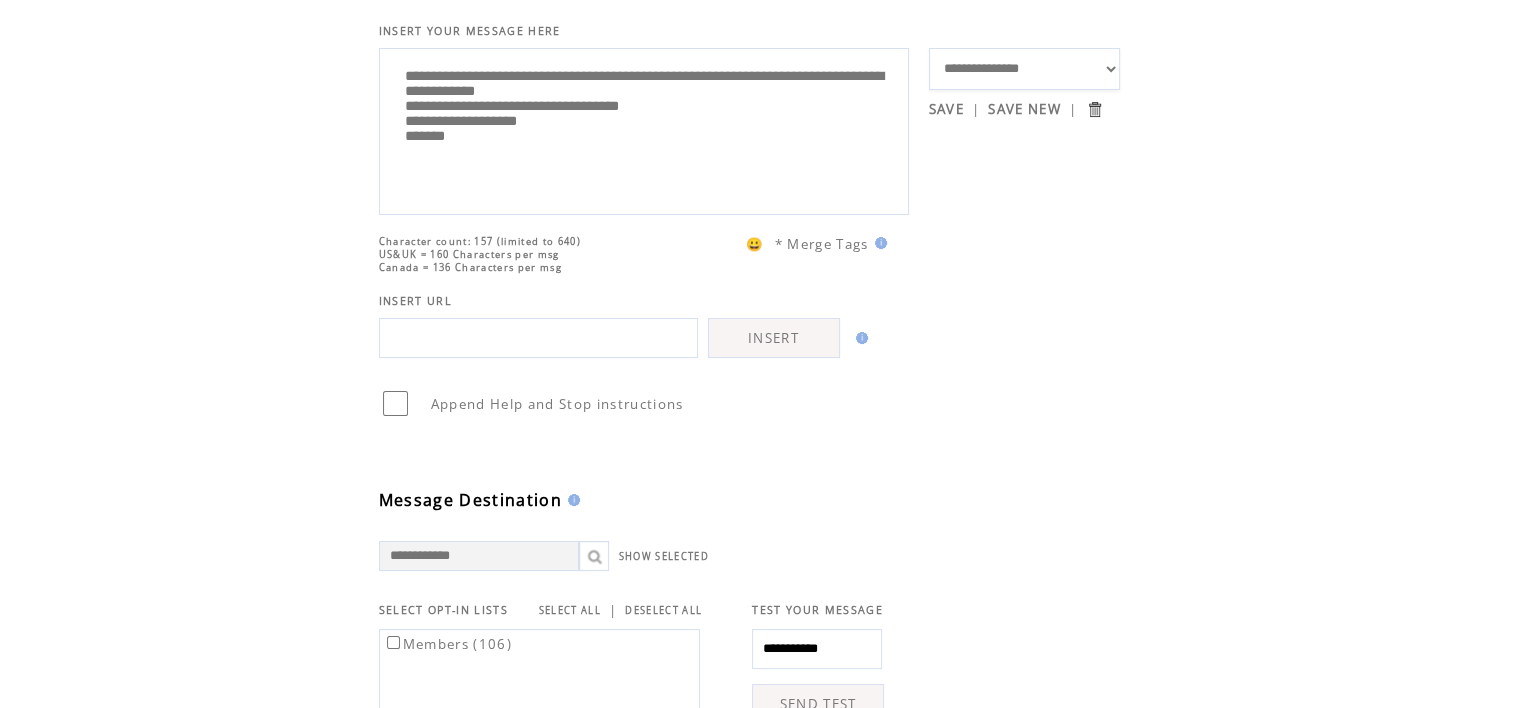 scroll, scrollTop: 0, scrollLeft: 0, axis: both 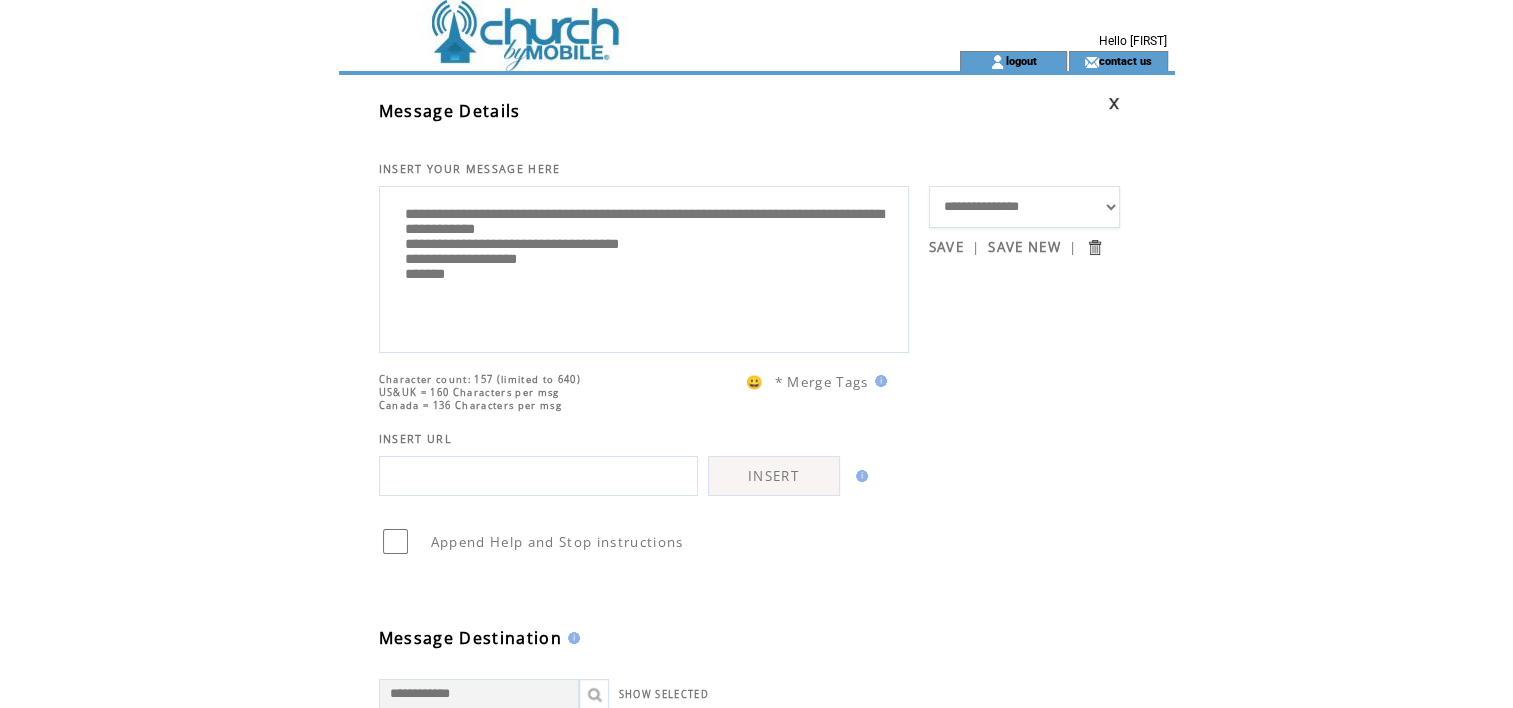 click on "**********" at bounding box center [644, 267] 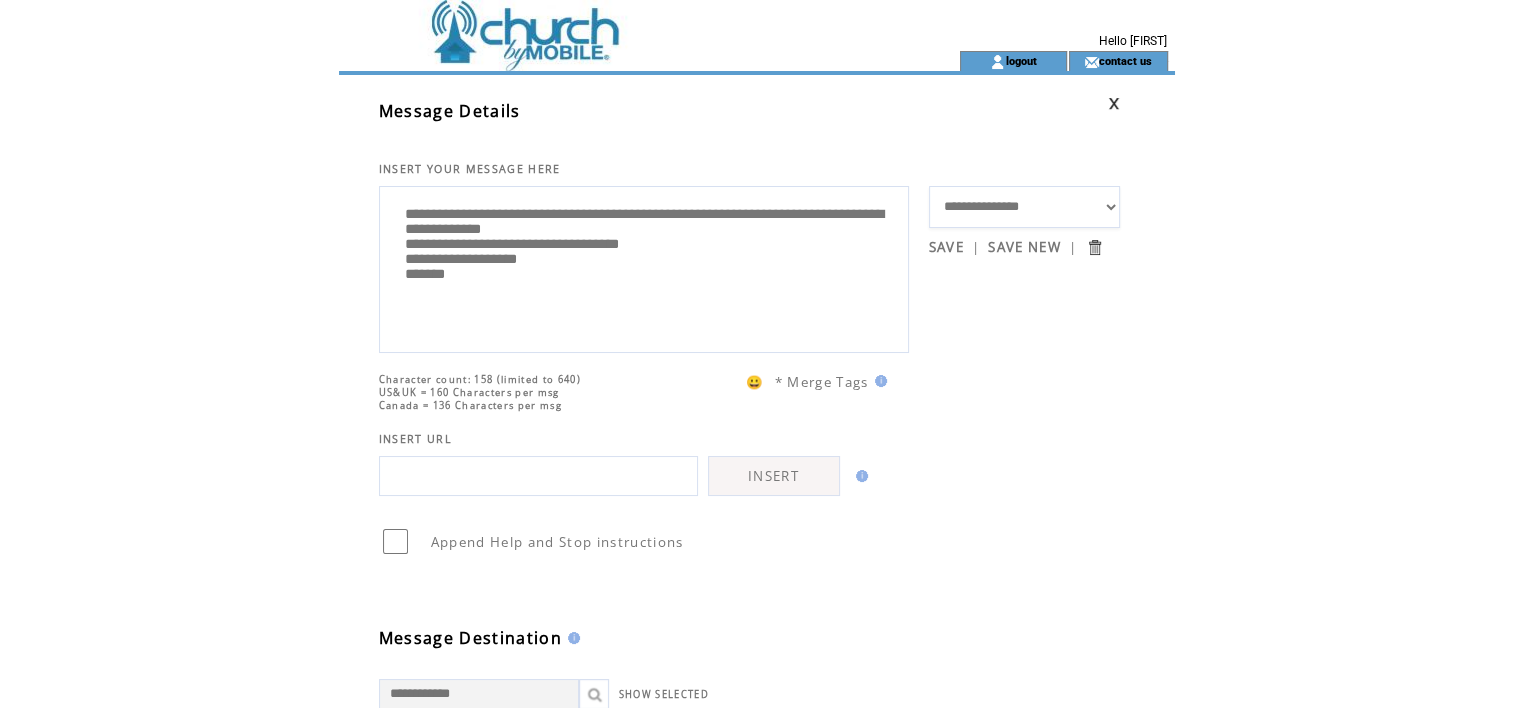 click on "**********" at bounding box center (644, 267) 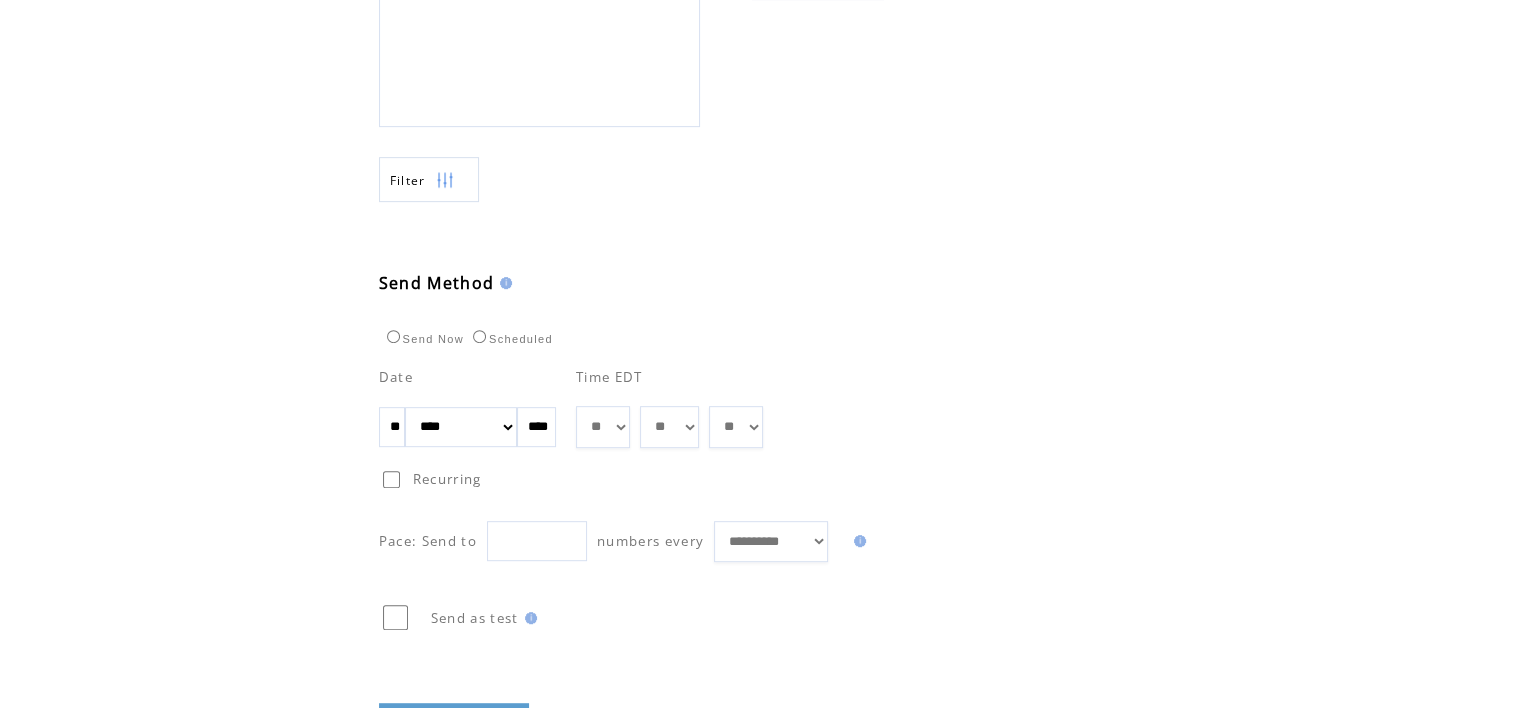 scroll, scrollTop: 943, scrollLeft: 0, axis: vertical 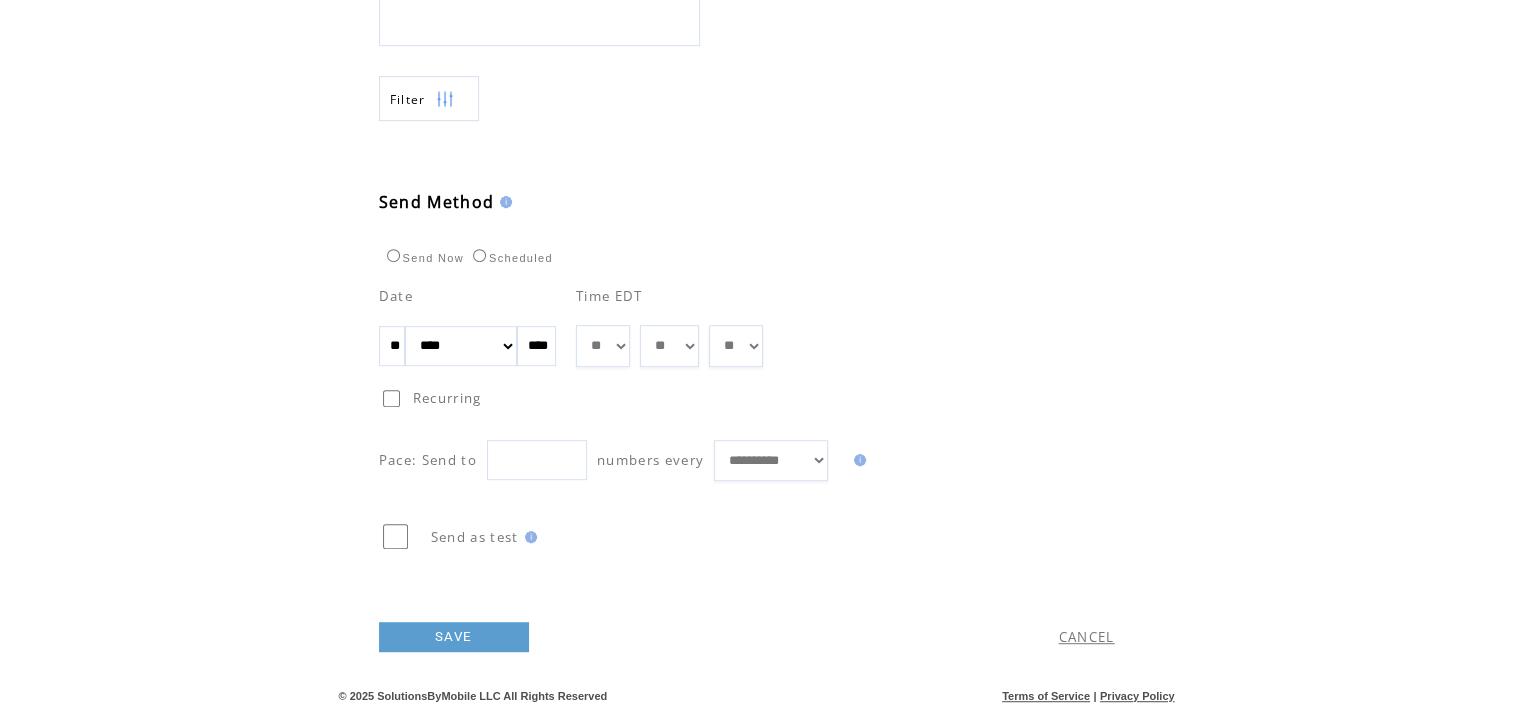 type on "**********" 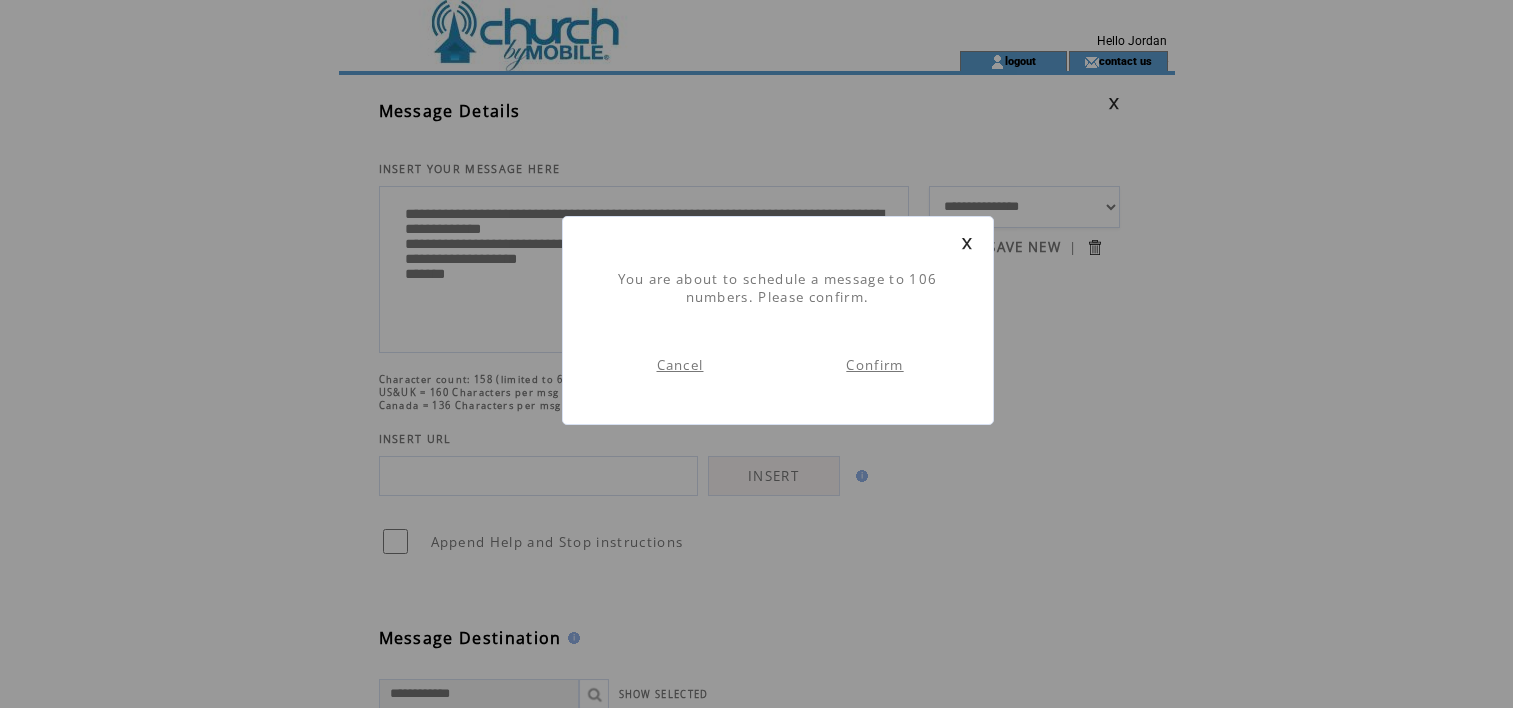 scroll, scrollTop: 0, scrollLeft: 0, axis: both 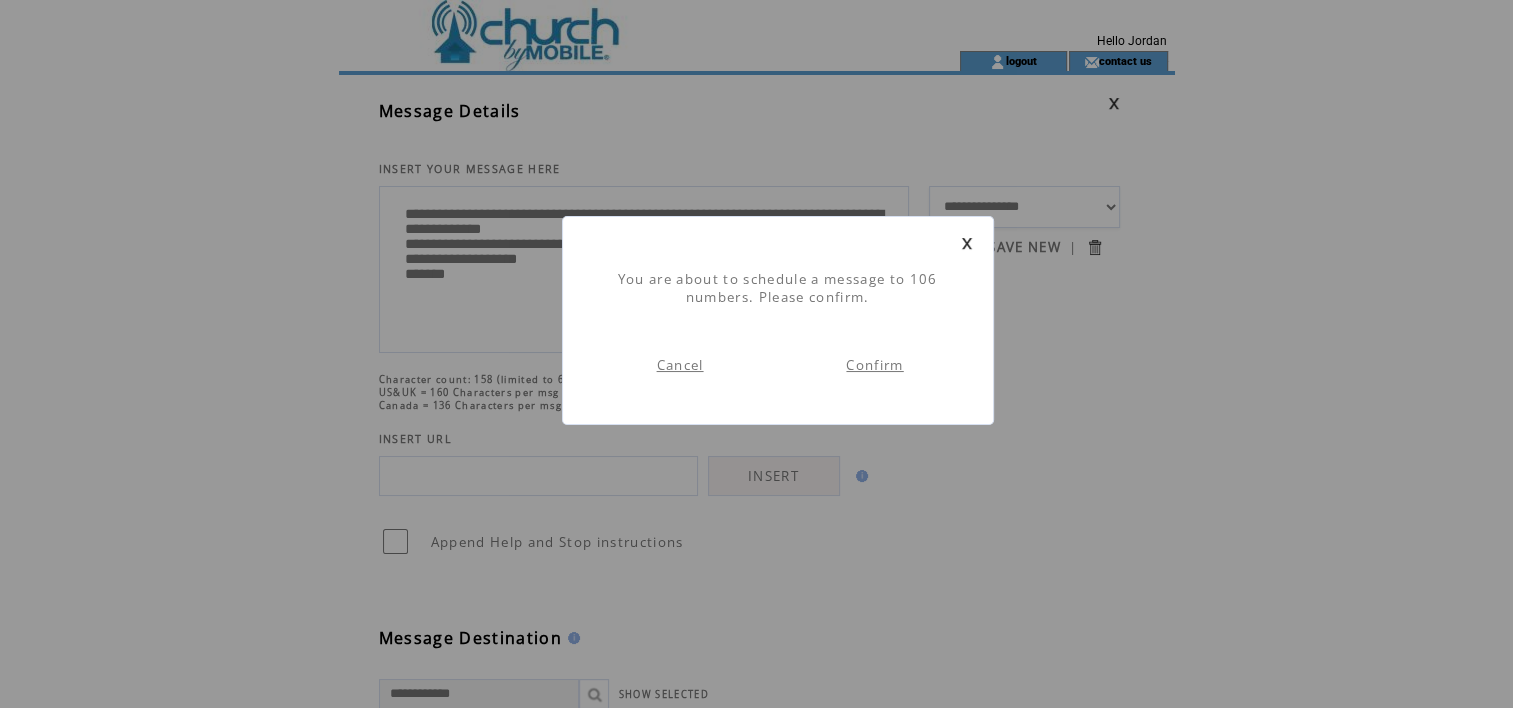 click on "Confirm" at bounding box center (875, 365) 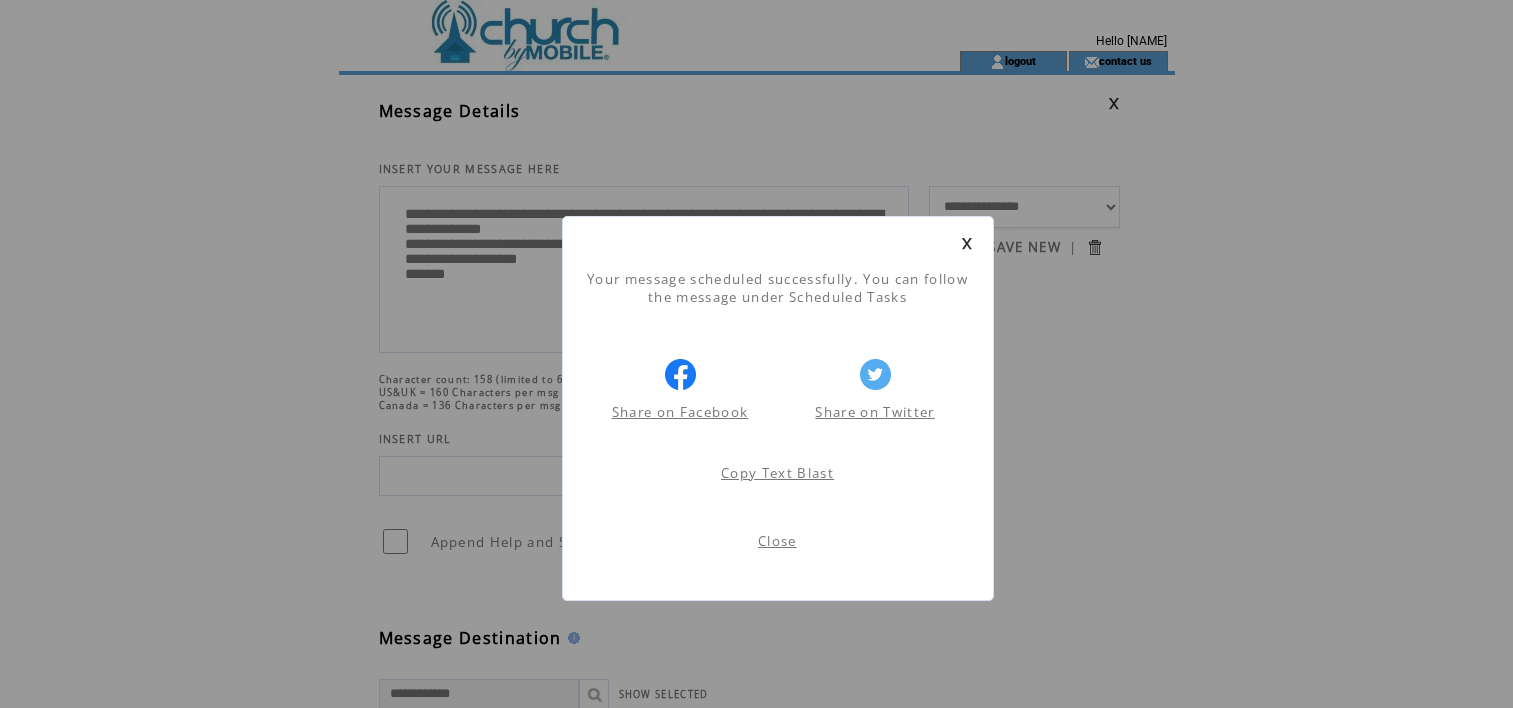 scroll, scrollTop: 0, scrollLeft: 0, axis: both 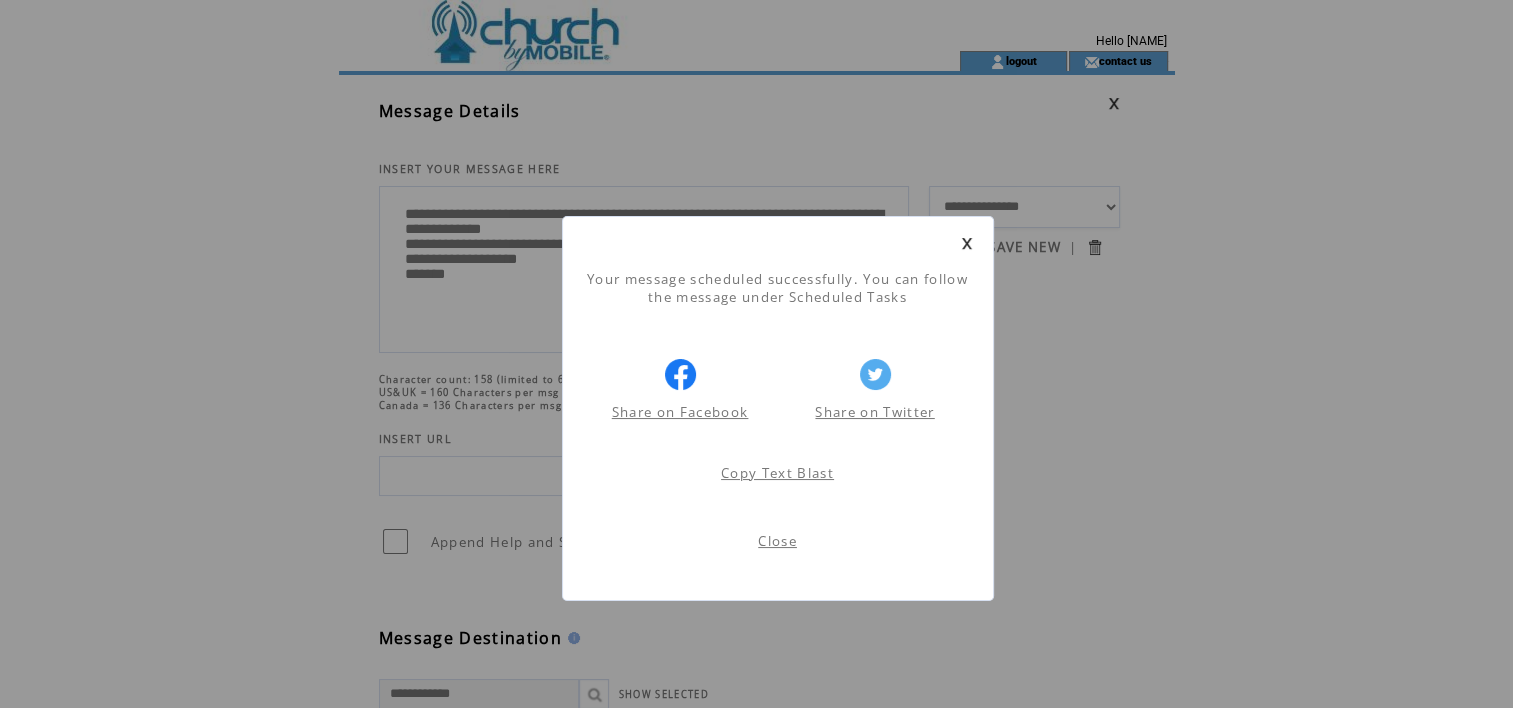 click on "Share on Facebook" at bounding box center [680, 412] 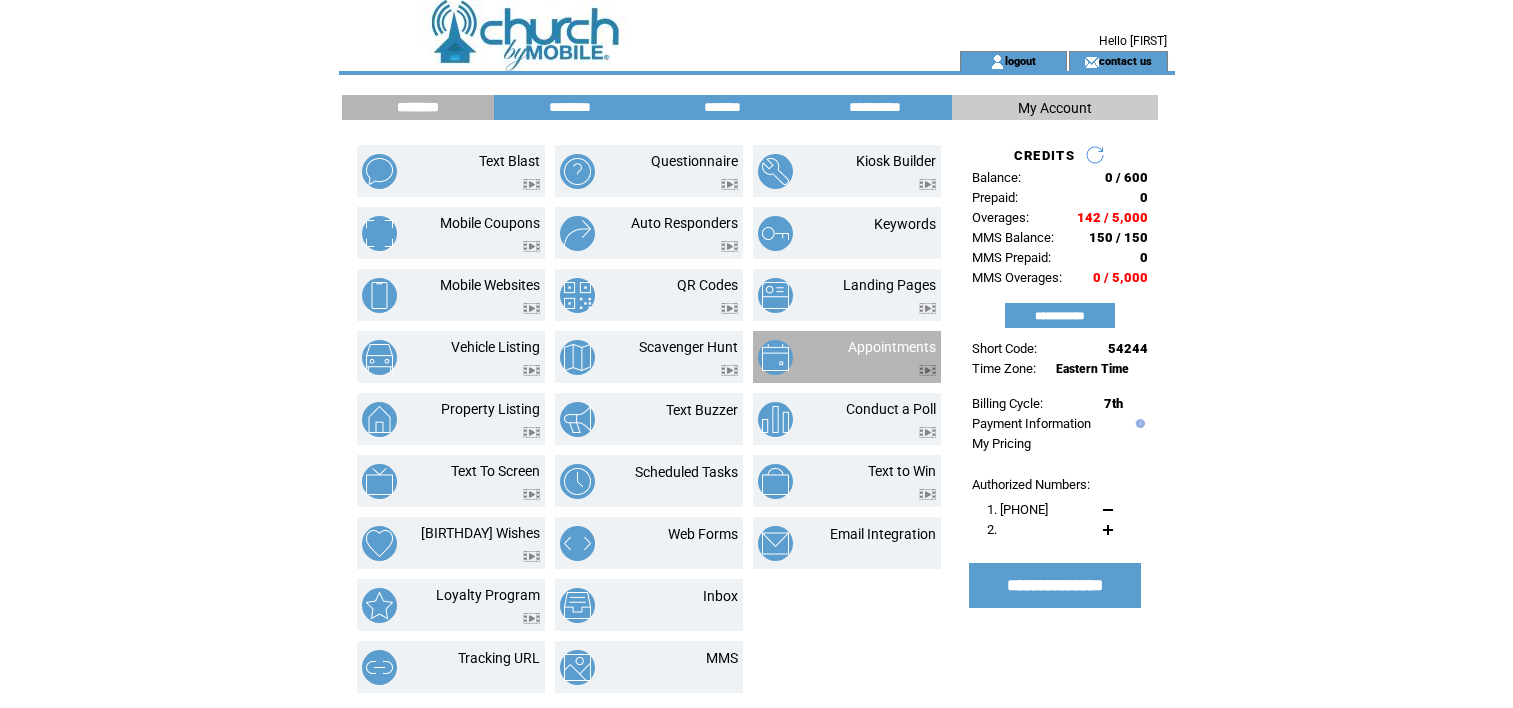 scroll, scrollTop: 0, scrollLeft: 0, axis: both 